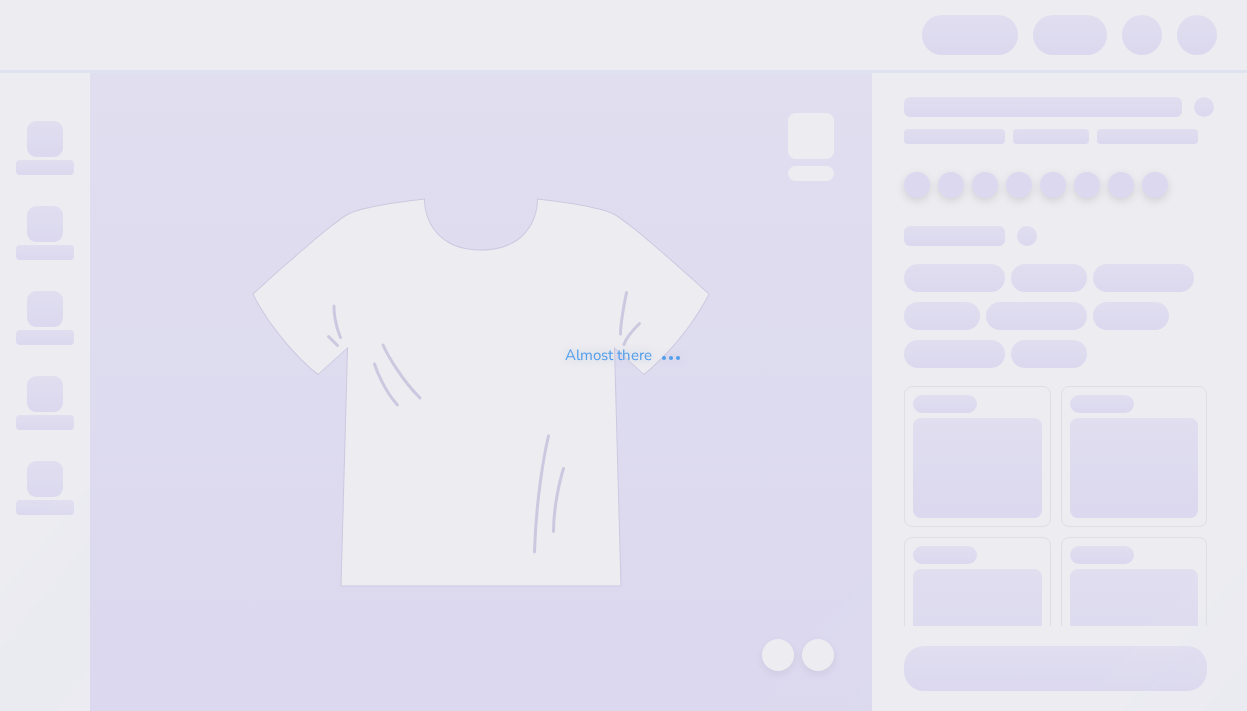 scroll, scrollTop: 0, scrollLeft: 0, axis: both 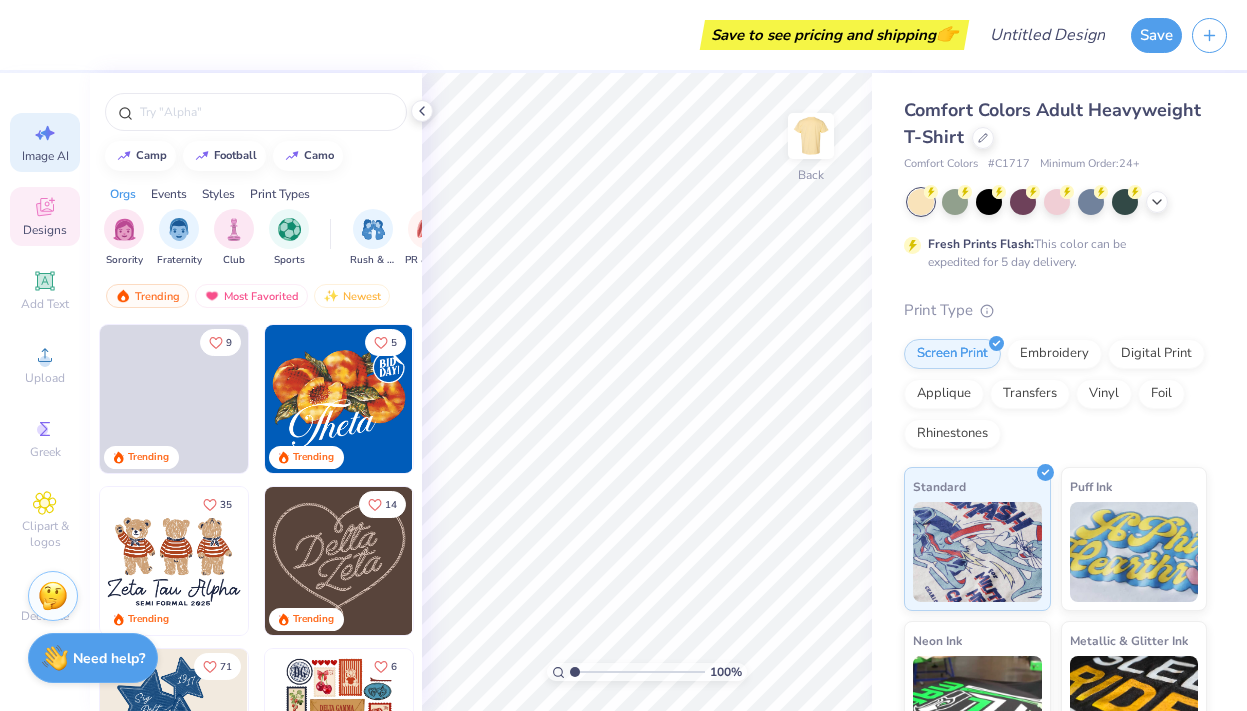 click 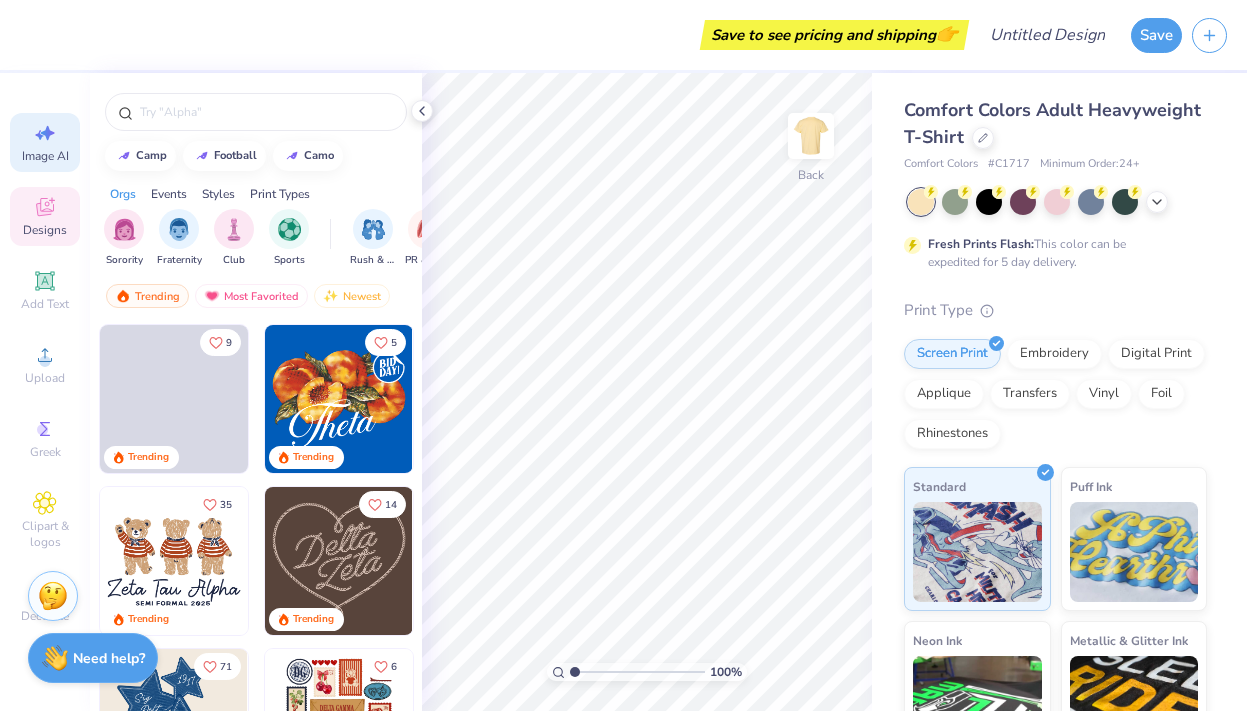 select on "4" 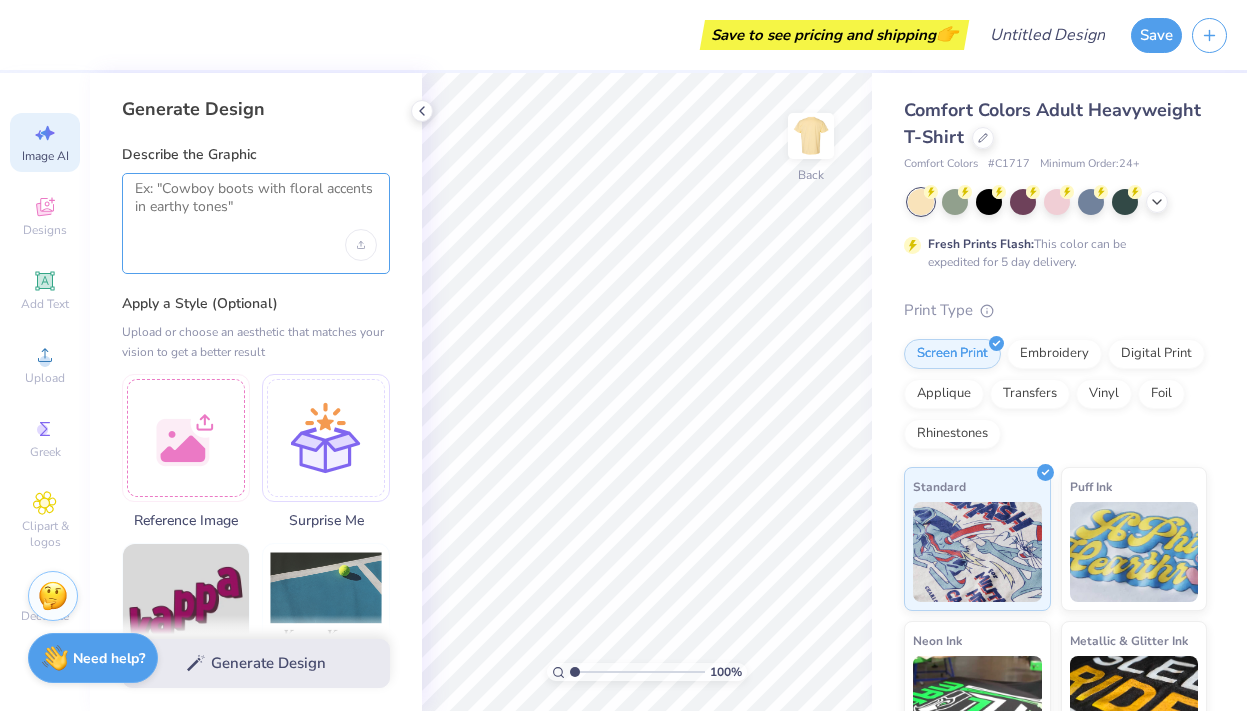 click at bounding box center (256, 205) 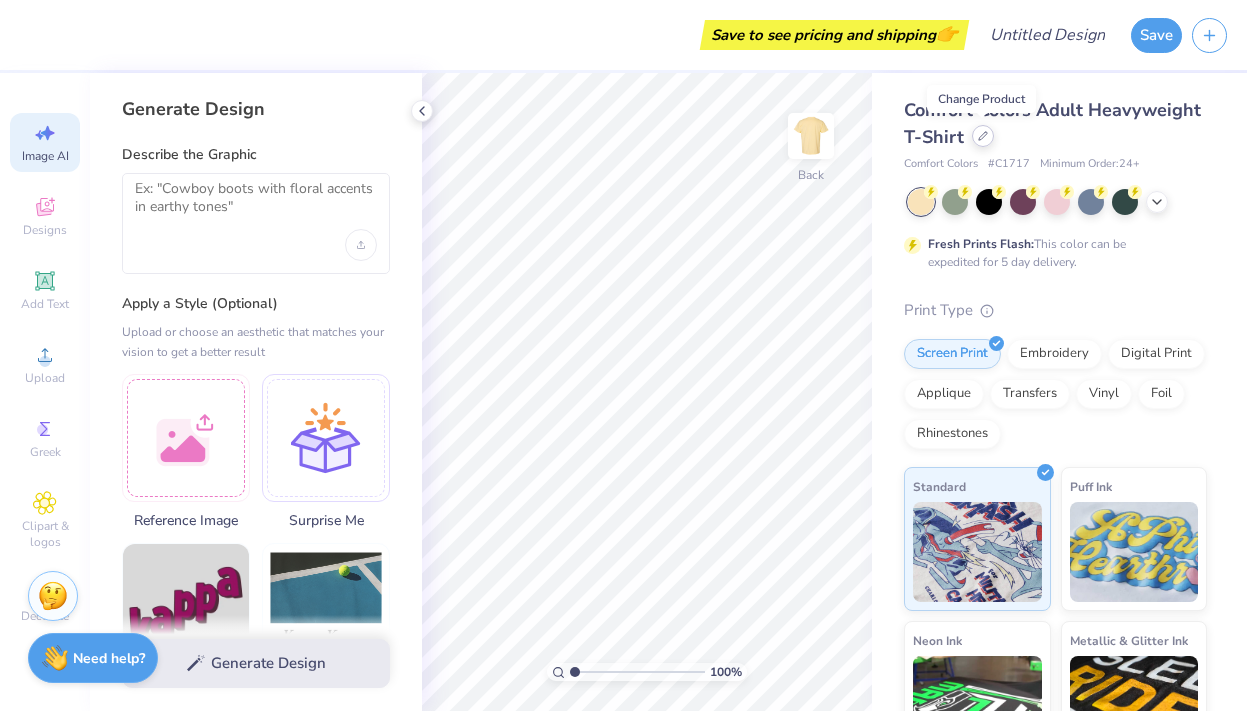 click at bounding box center (983, 136) 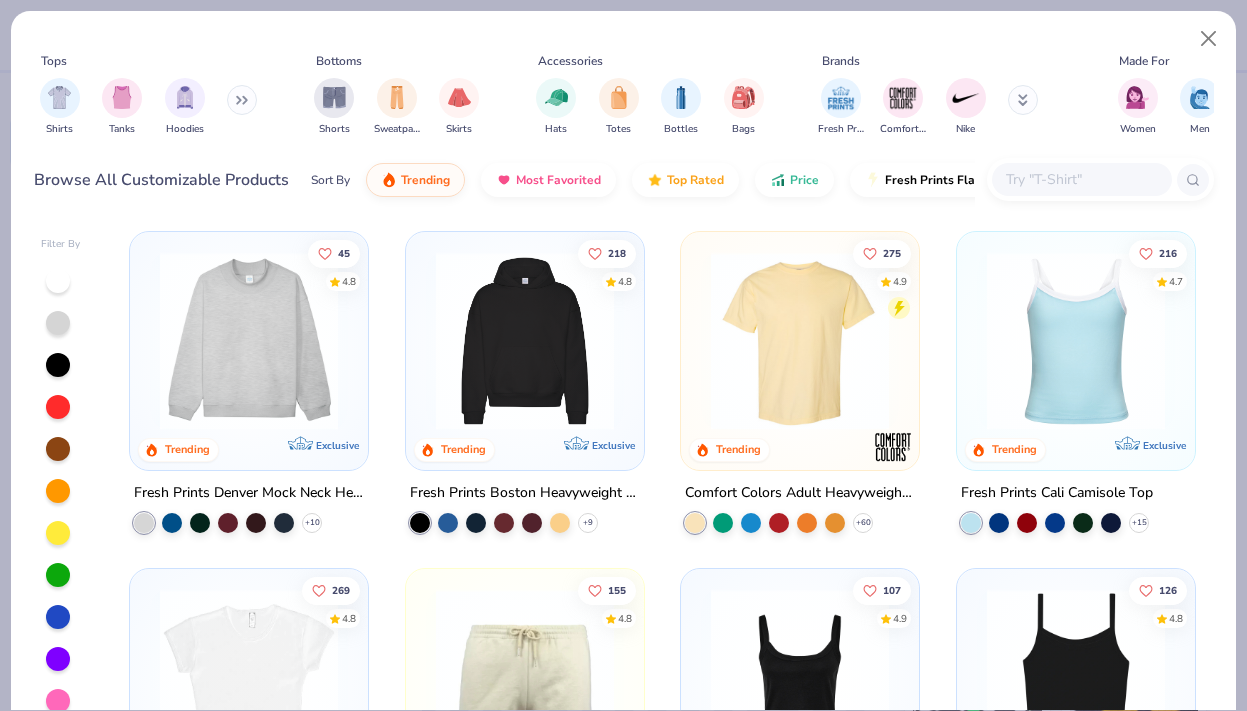 click at bounding box center [52, 341] 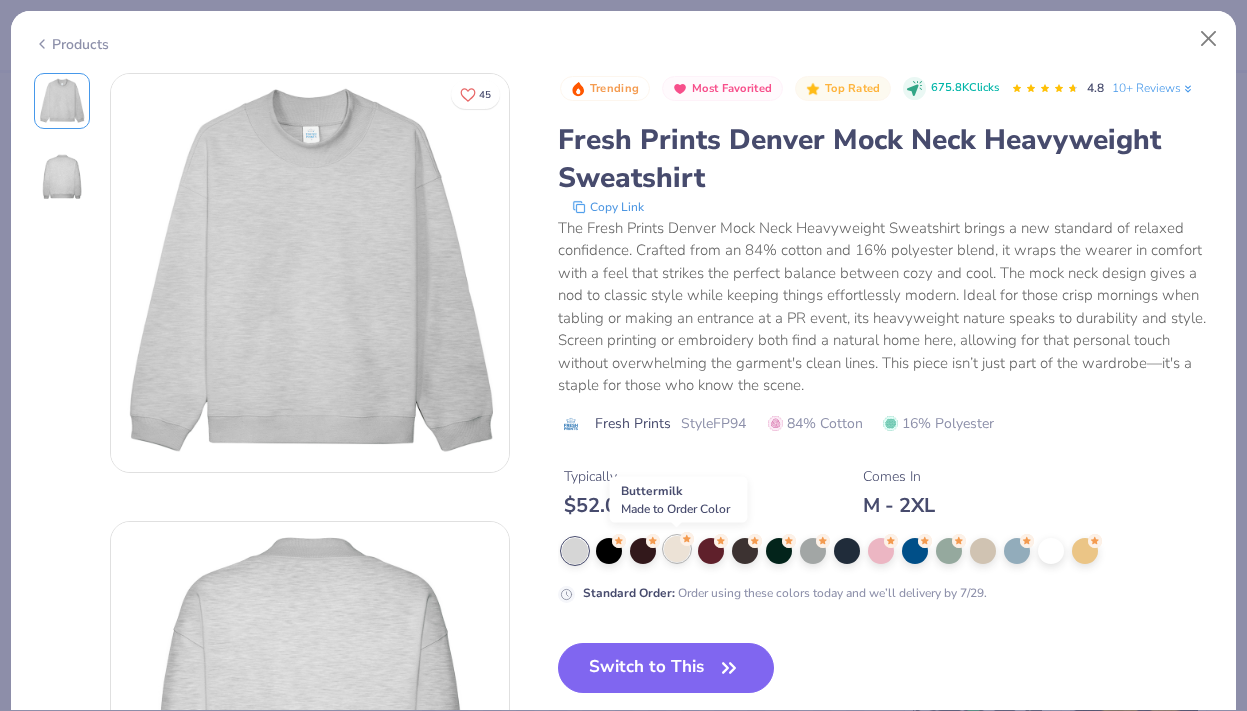 click at bounding box center (677, 549) 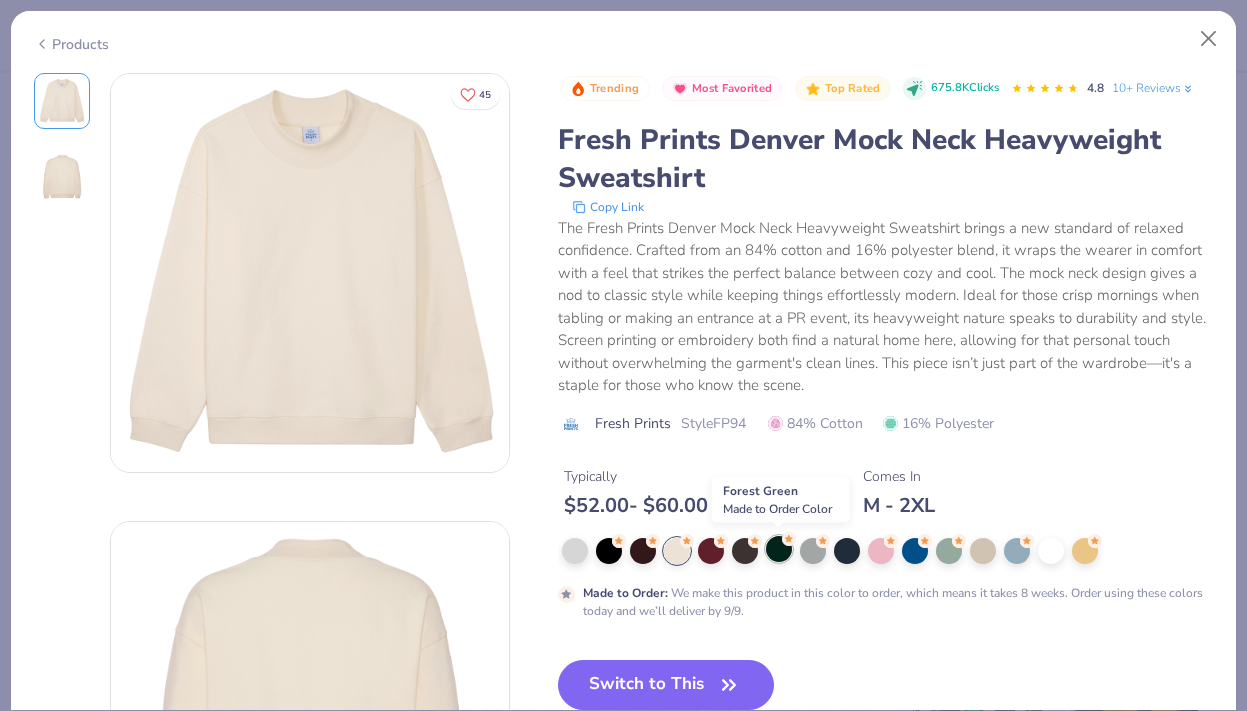 click at bounding box center [779, 549] 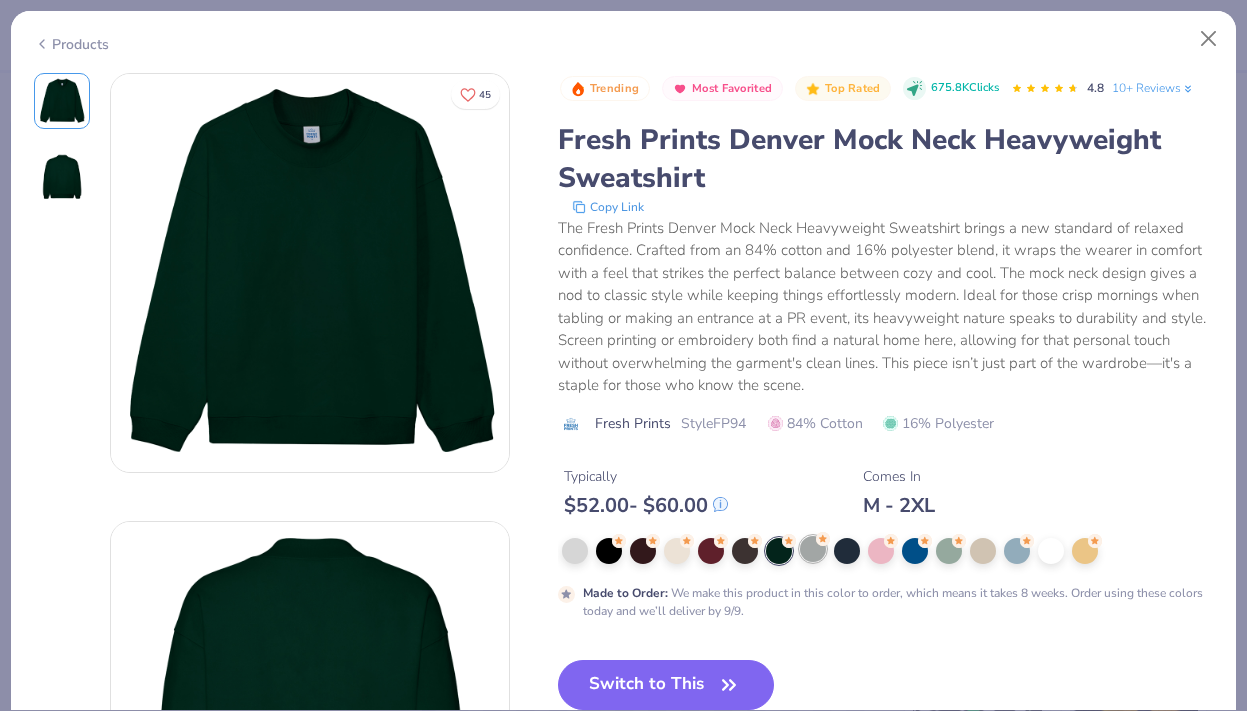 click at bounding box center [813, 549] 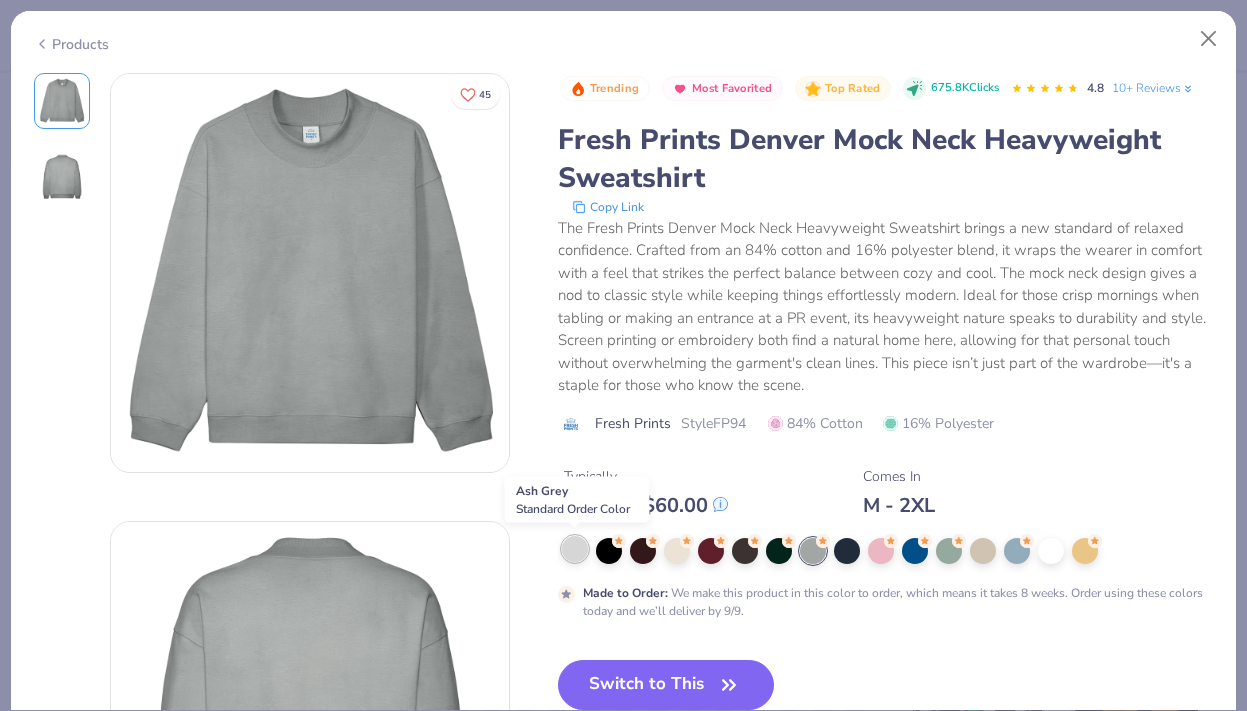 click at bounding box center [575, 549] 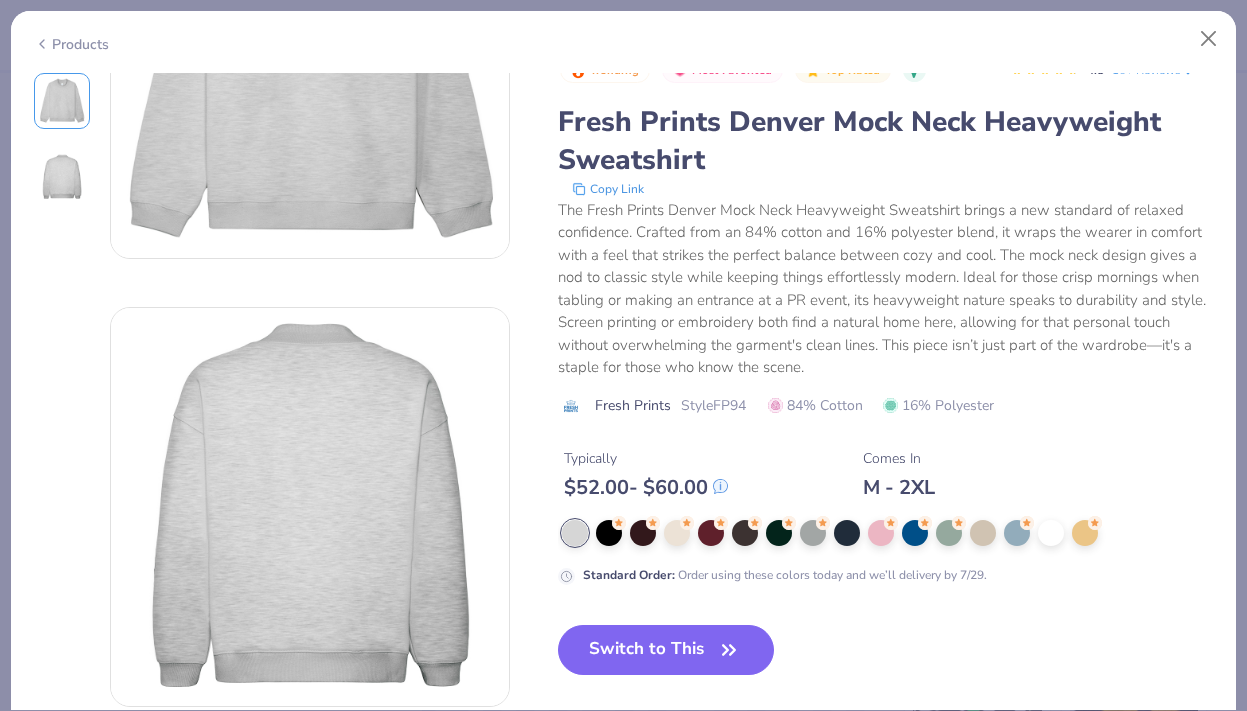 scroll, scrollTop: 250, scrollLeft: 0, axis: vertical 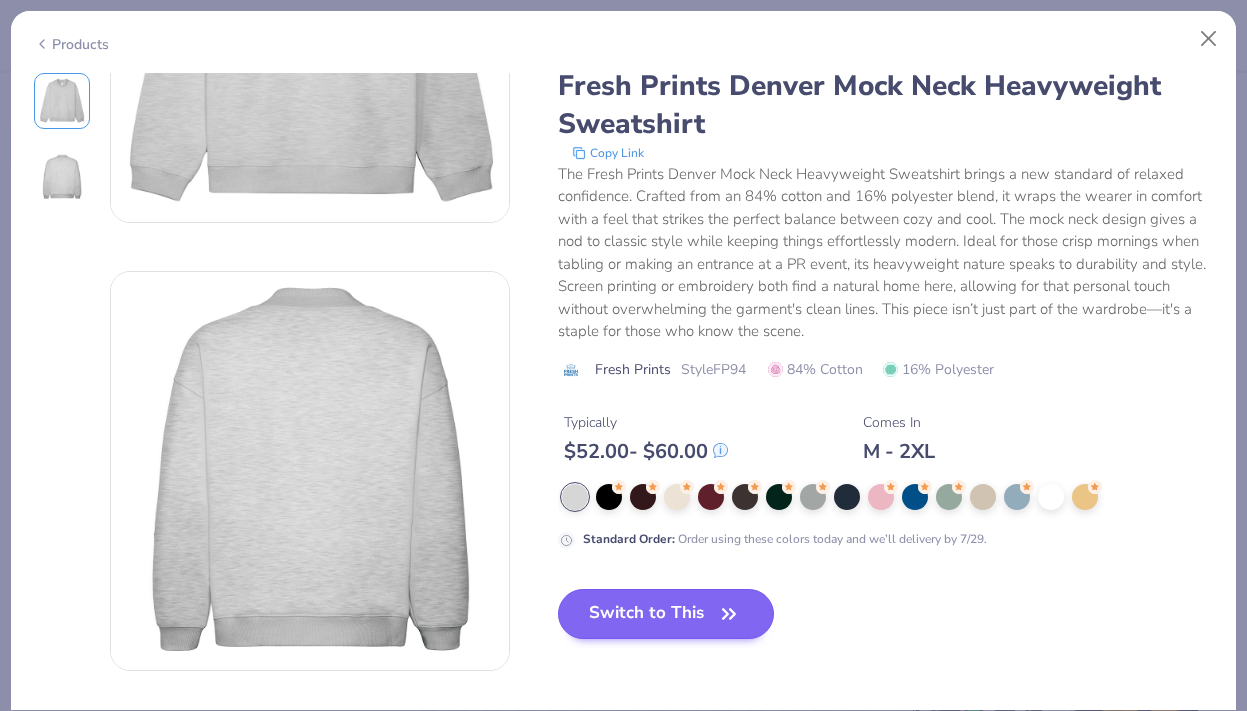 click on "Switch to This" at bounding box center [666, 614] 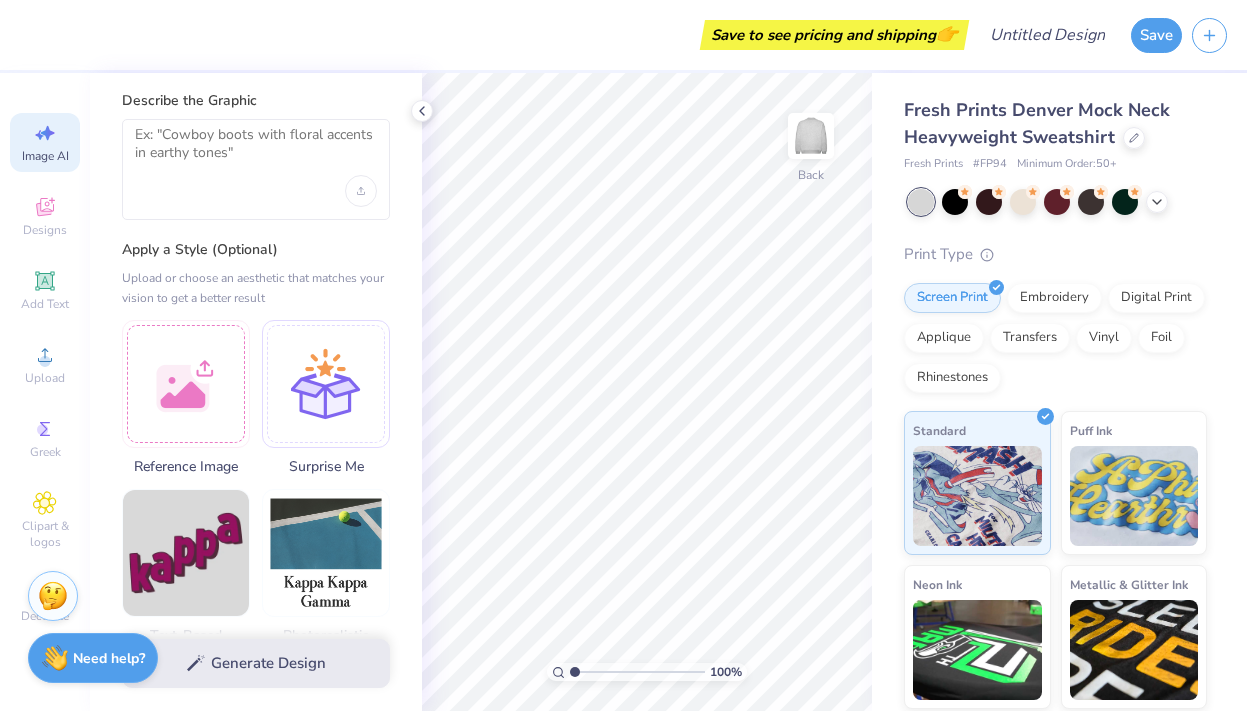 scroll, scrollTop: 50, scrollLeft: 0, axis: vertical 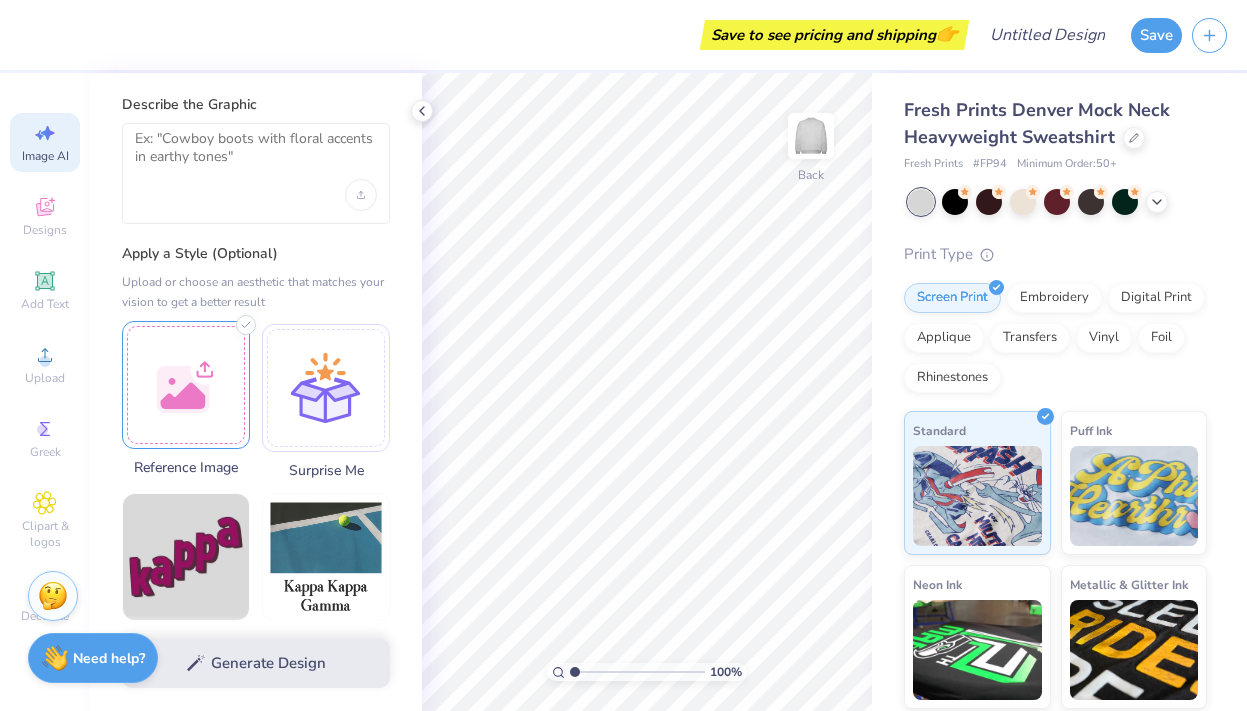 click at bounding box center [186, 385] 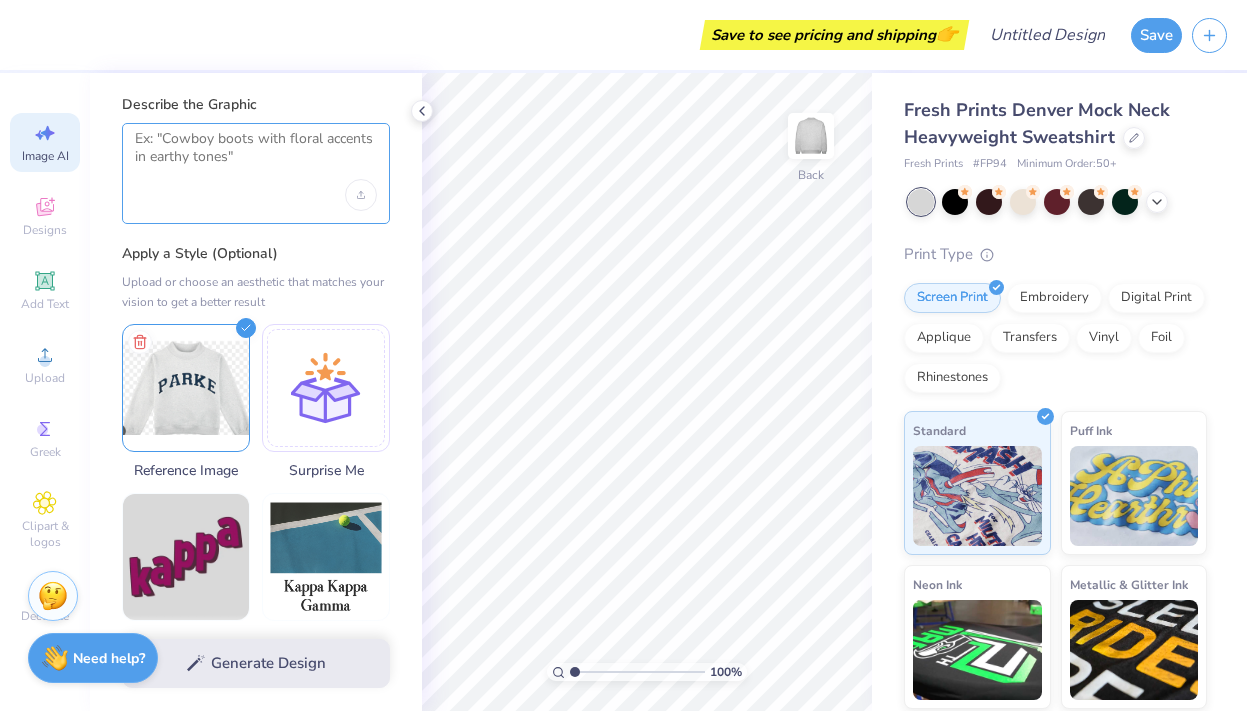 click at bounding box center (256, 155) 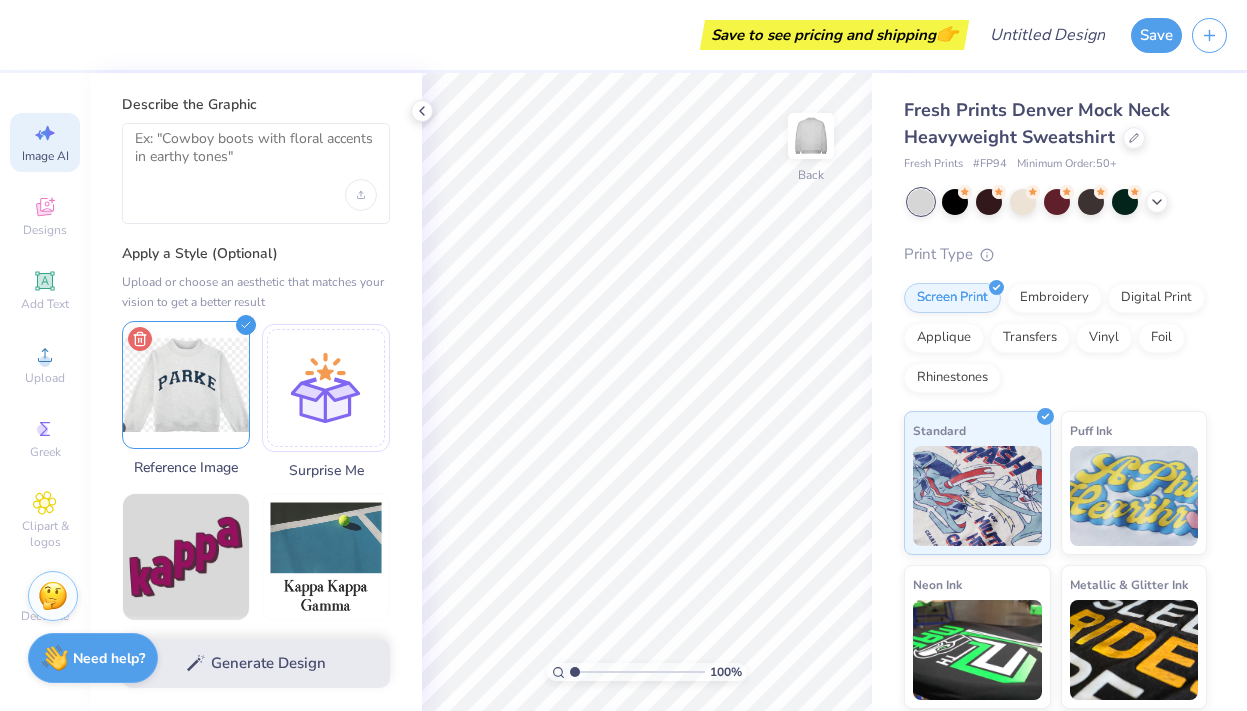 click 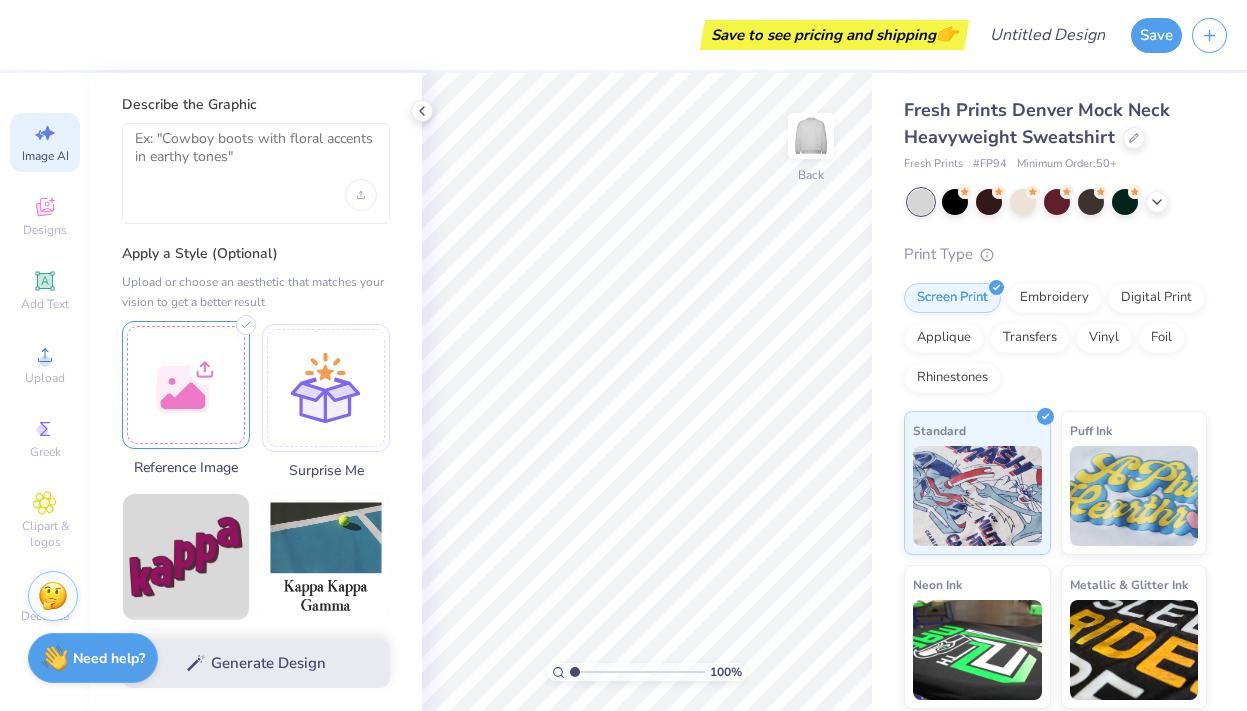 click at bounding box center [186, 385] 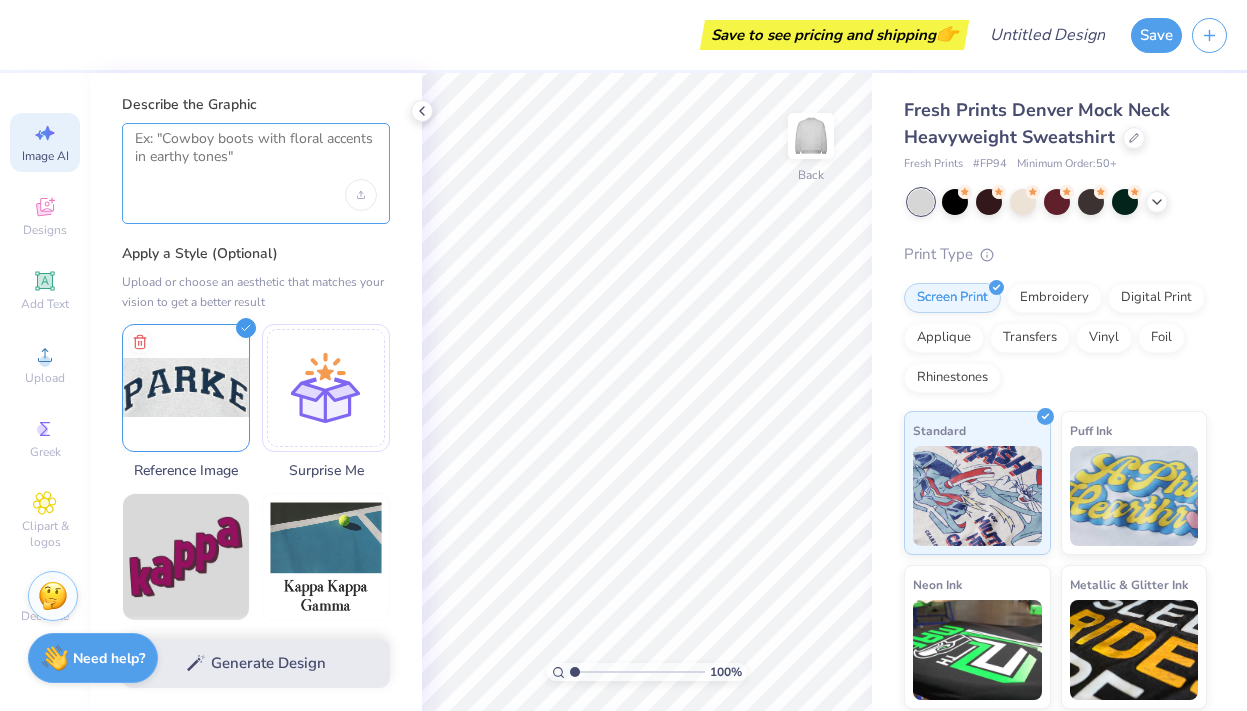 click at bounding box center [256, 155] 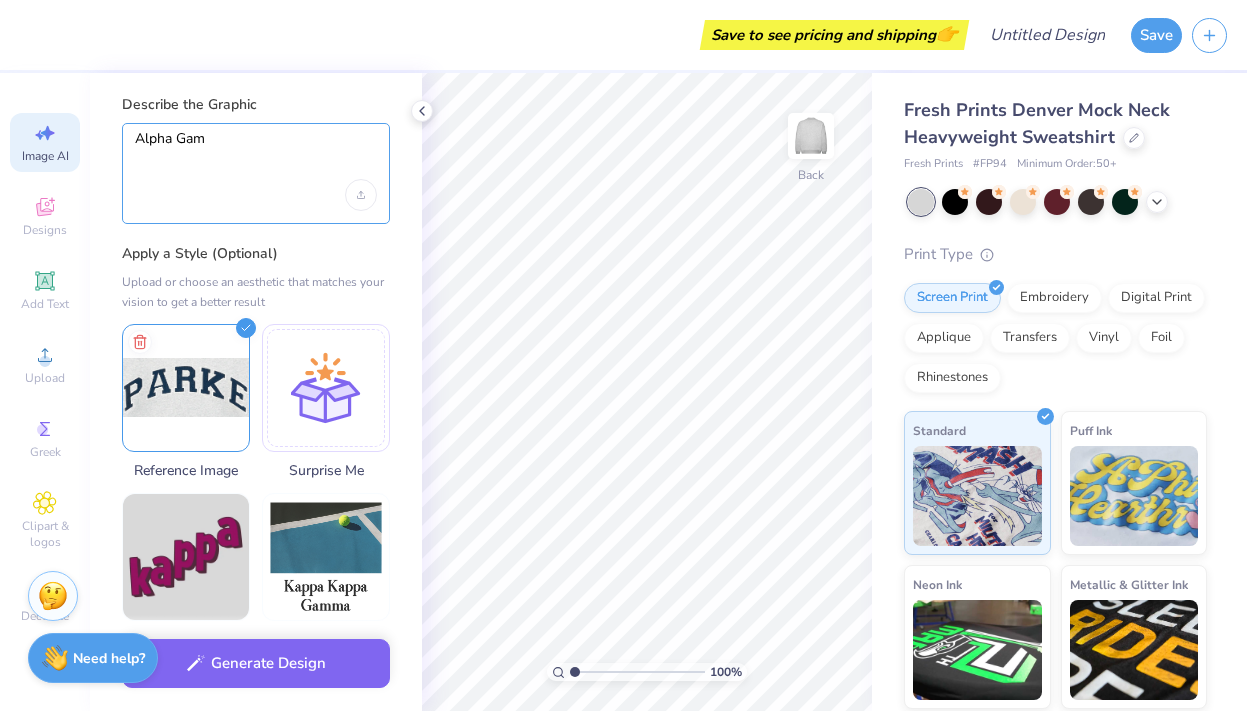drag, startPoint x: 214, startPoint y: 133, endPoint x: 96, endPoint y: 133, distance: 118 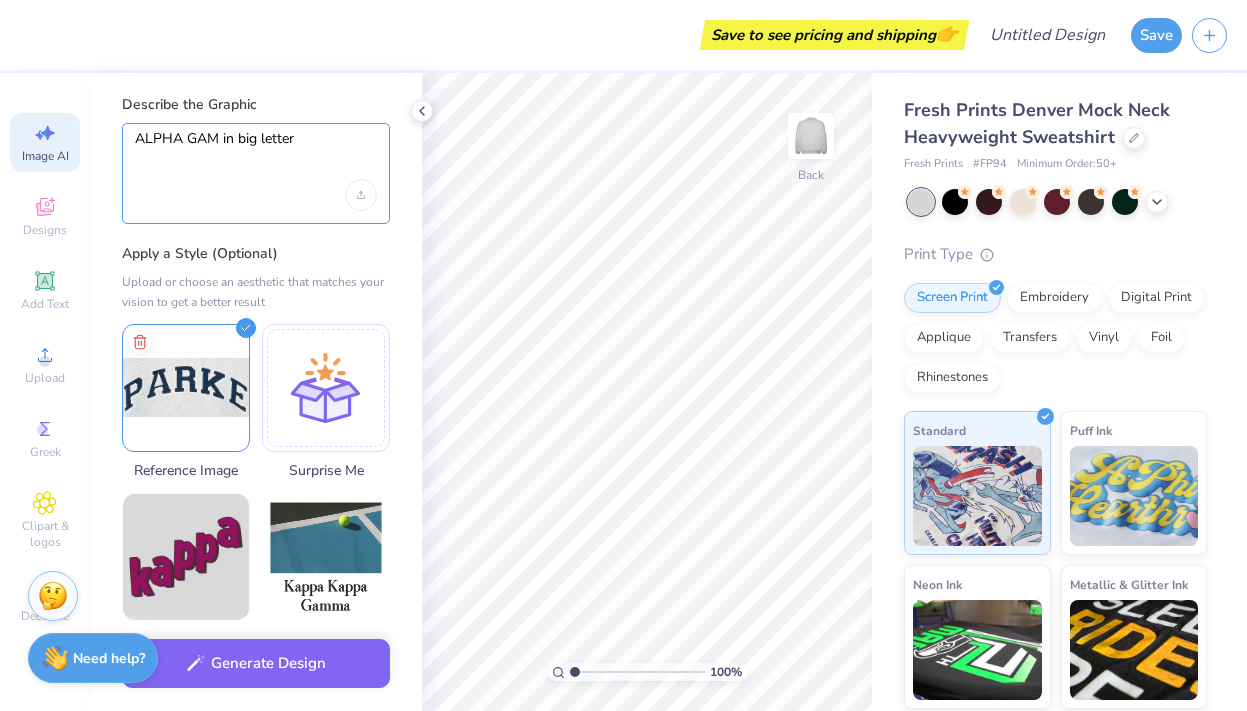 type on "ALPHA GAM in big letters" 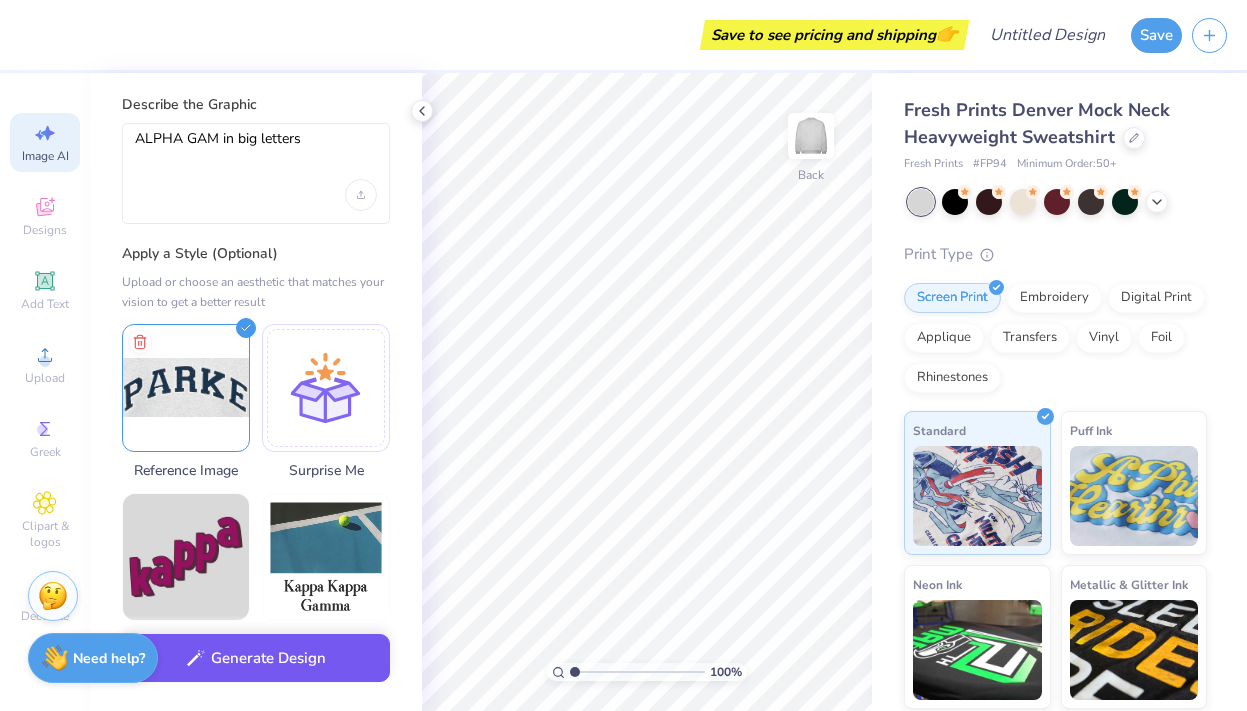 click on "Generate Design" at bounding box center (256, 658) 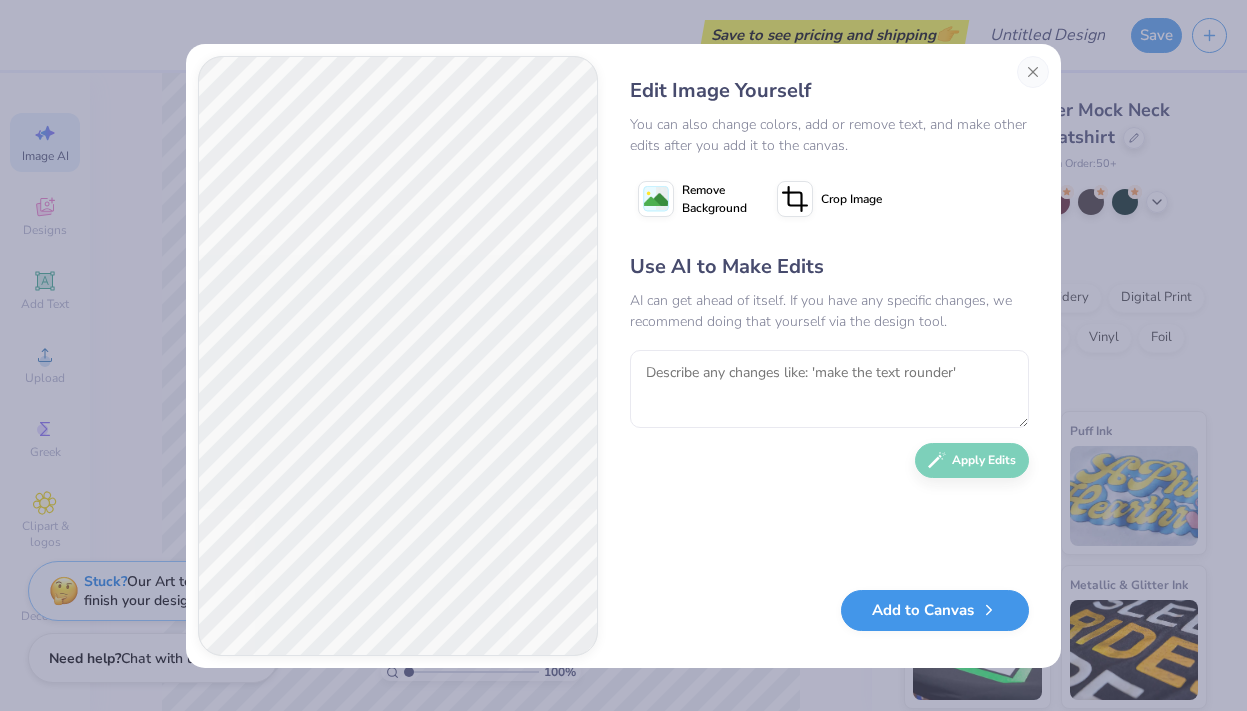 click on "Add to Canvas" at bounding box center (935, 610) 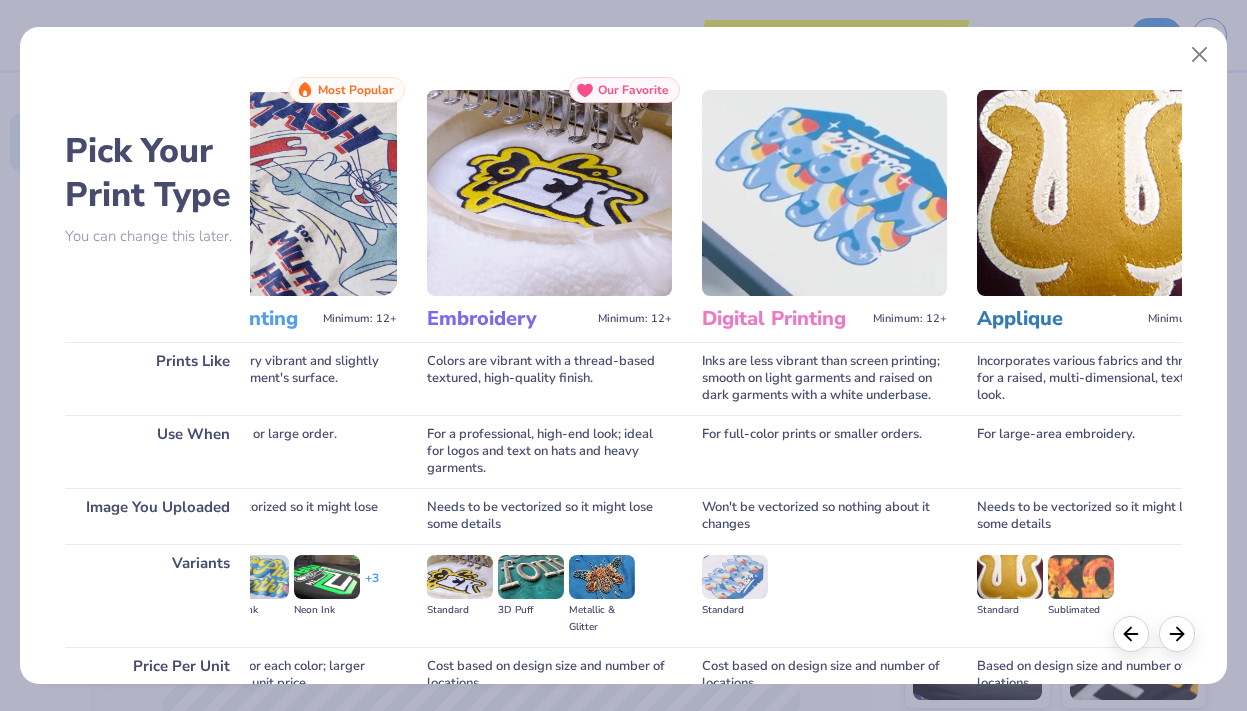 scroll, scrollTop: 0, scrollLeft: 273, axis: horizontal 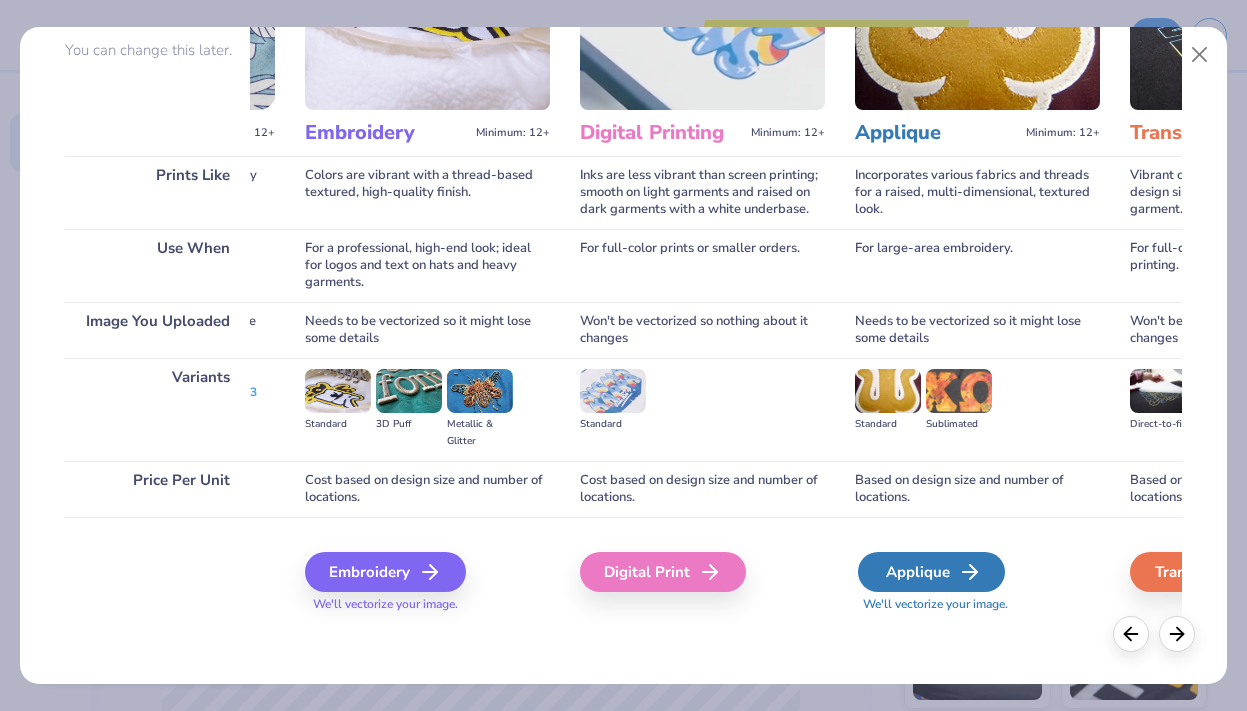 click on "Applique" at bounding box center [931, 572] 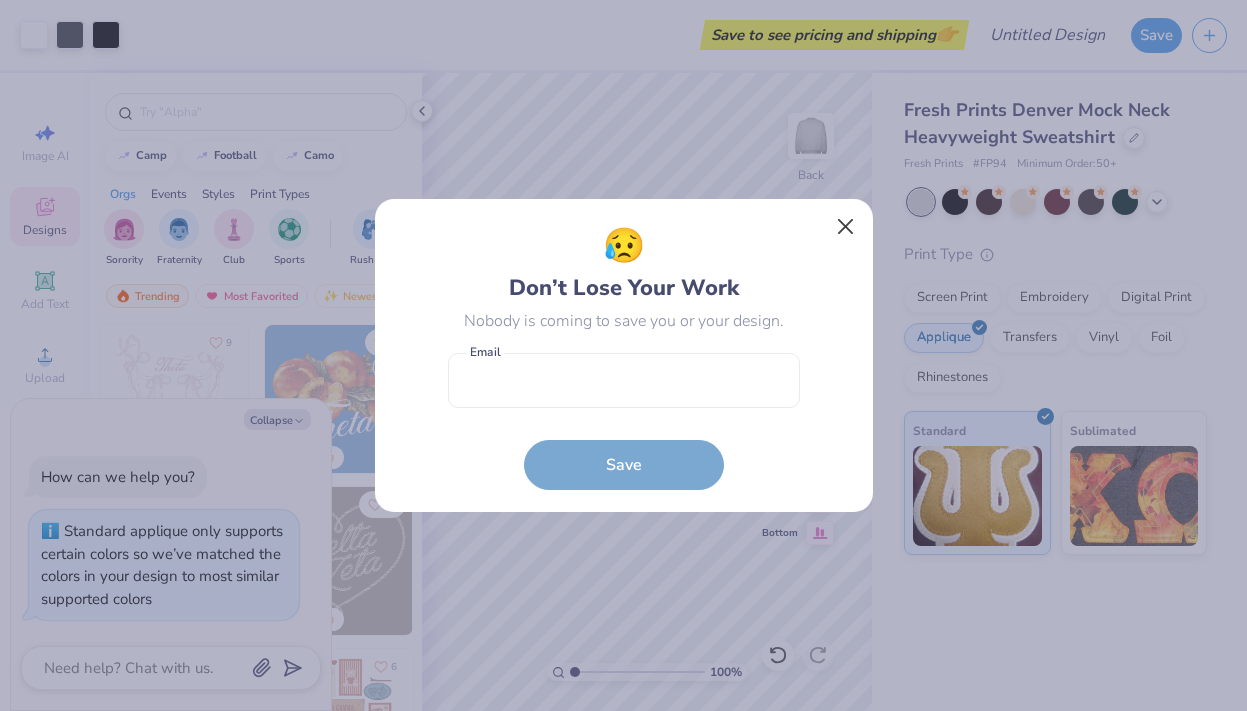 click at bounding box center (845, 227) 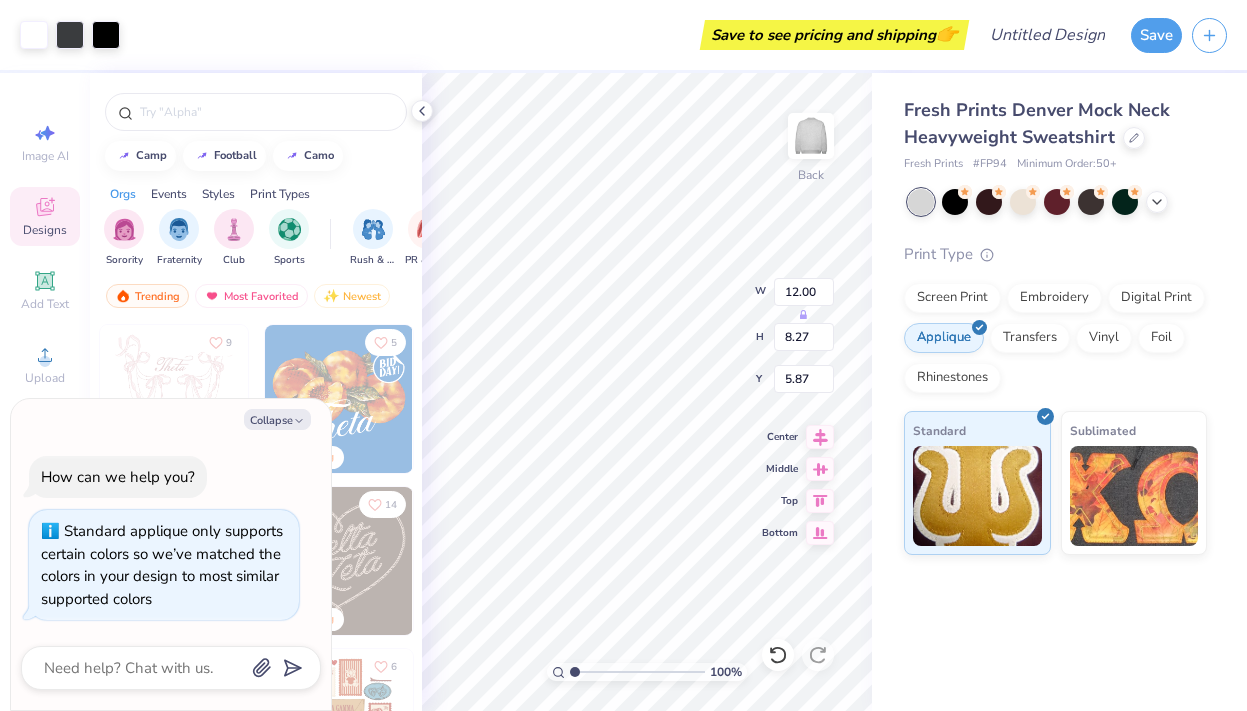 type on "x" 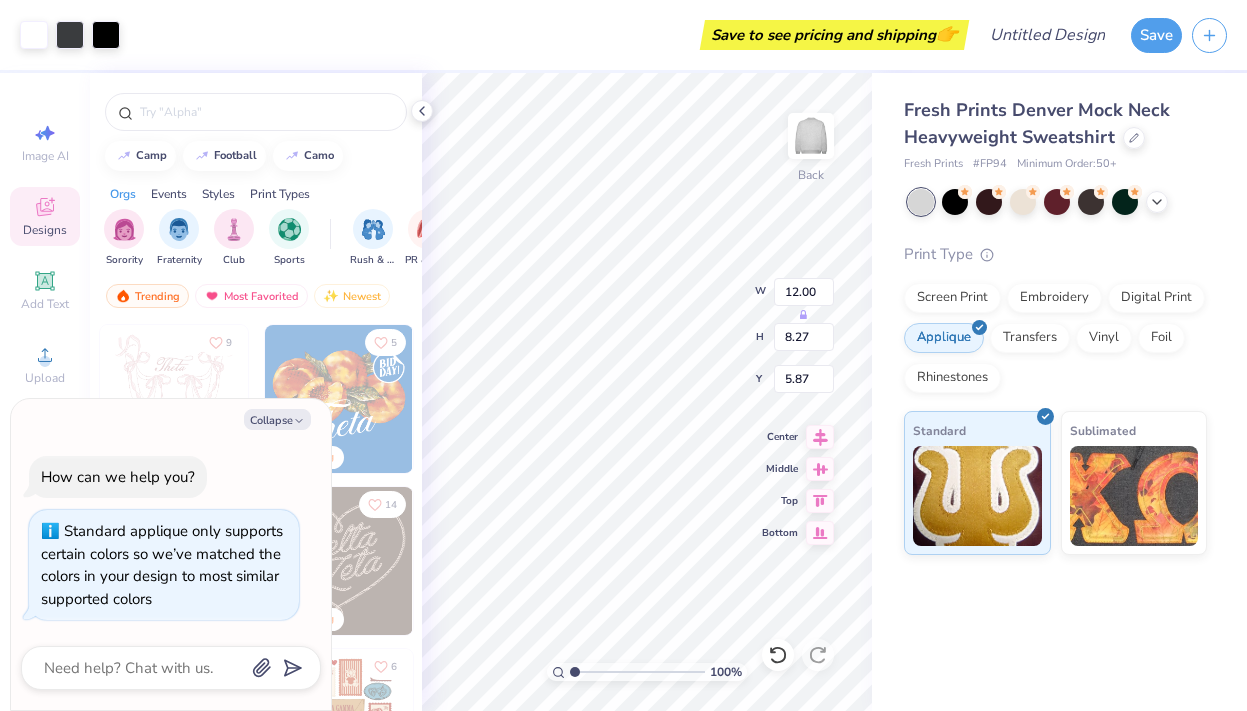 type on "3.00" 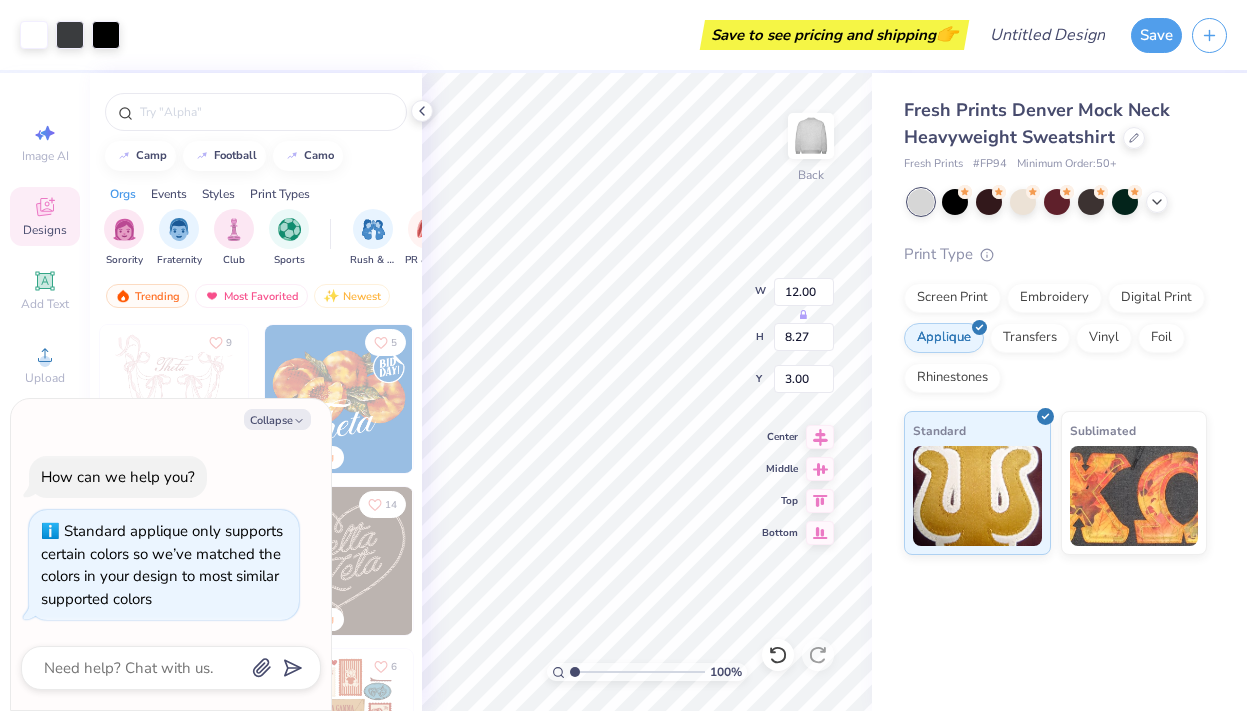 click on "Fresh Prints Denver Mock Neck Heavyweight Sweatshirt Fresh Prints # FP94 Minimum Order:  50 +   Print Type Screen Print Embroidery Digital Print Applique Transfers Vinyl Foil Rhinestones Standard Sublimated" at bounding box center [1059, 392] 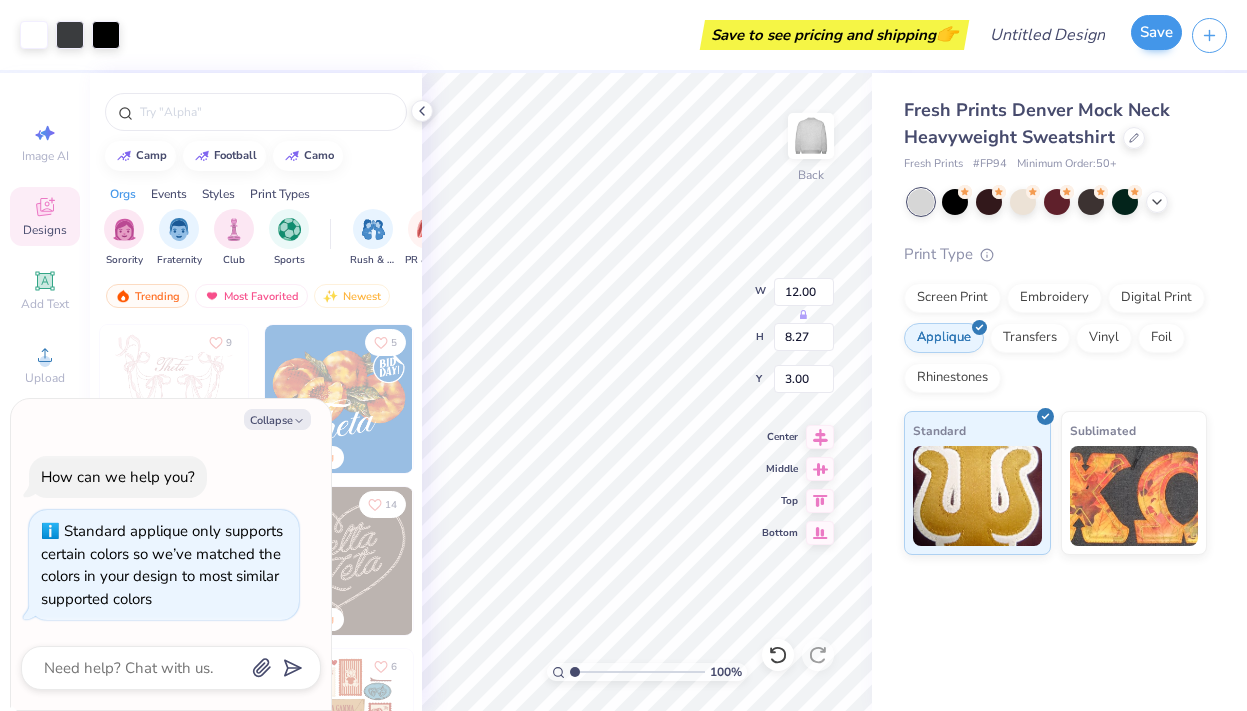 click on "Save" at bounding box center [1156, 32] 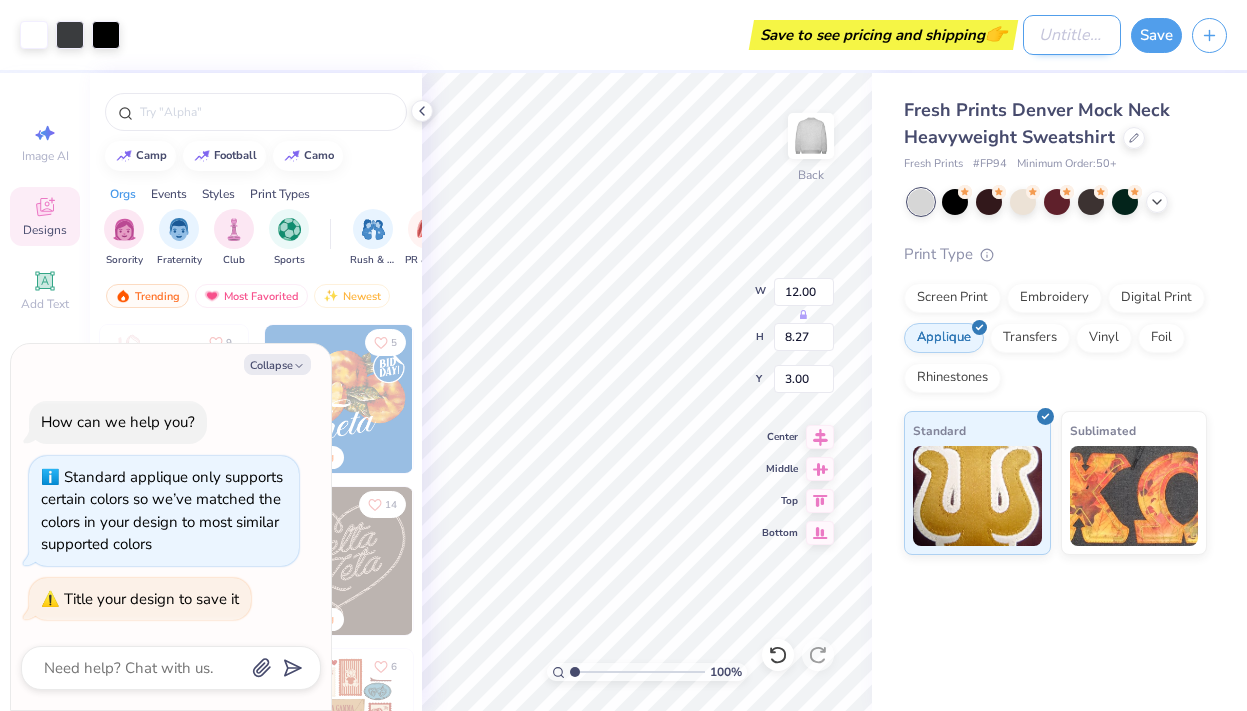 type on "x" 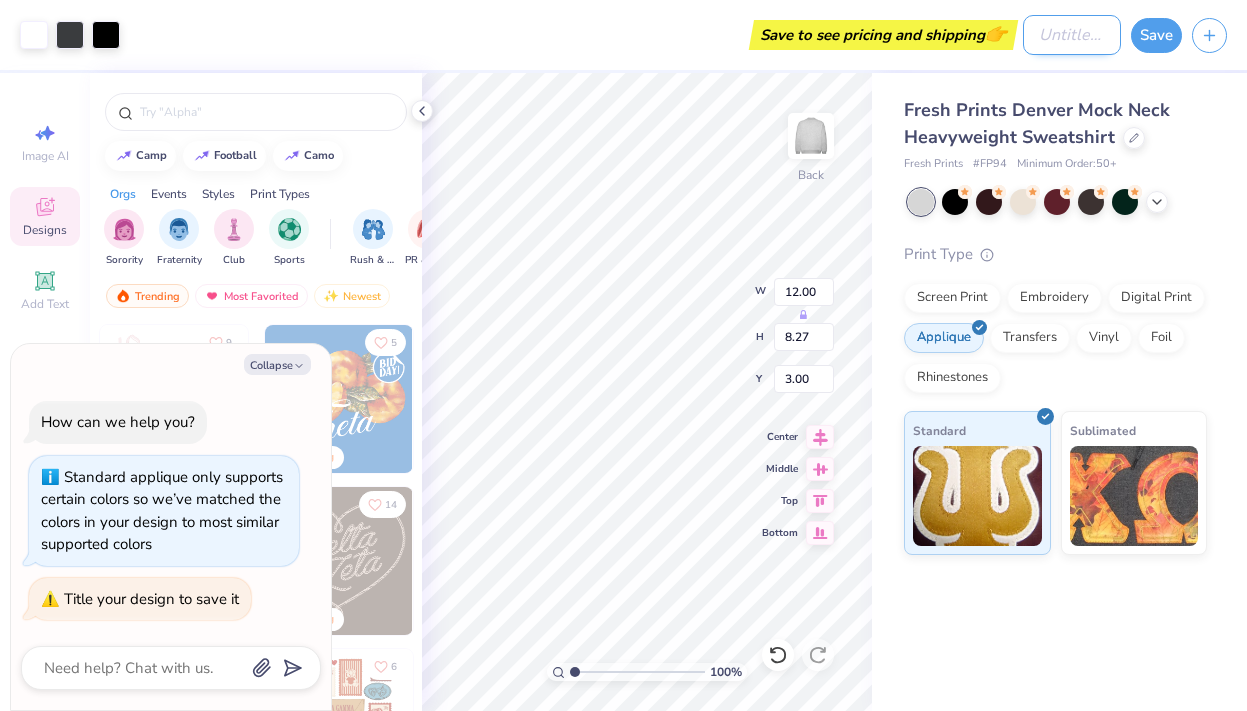 click on "Design Title" at bounding box center [1072, 35] 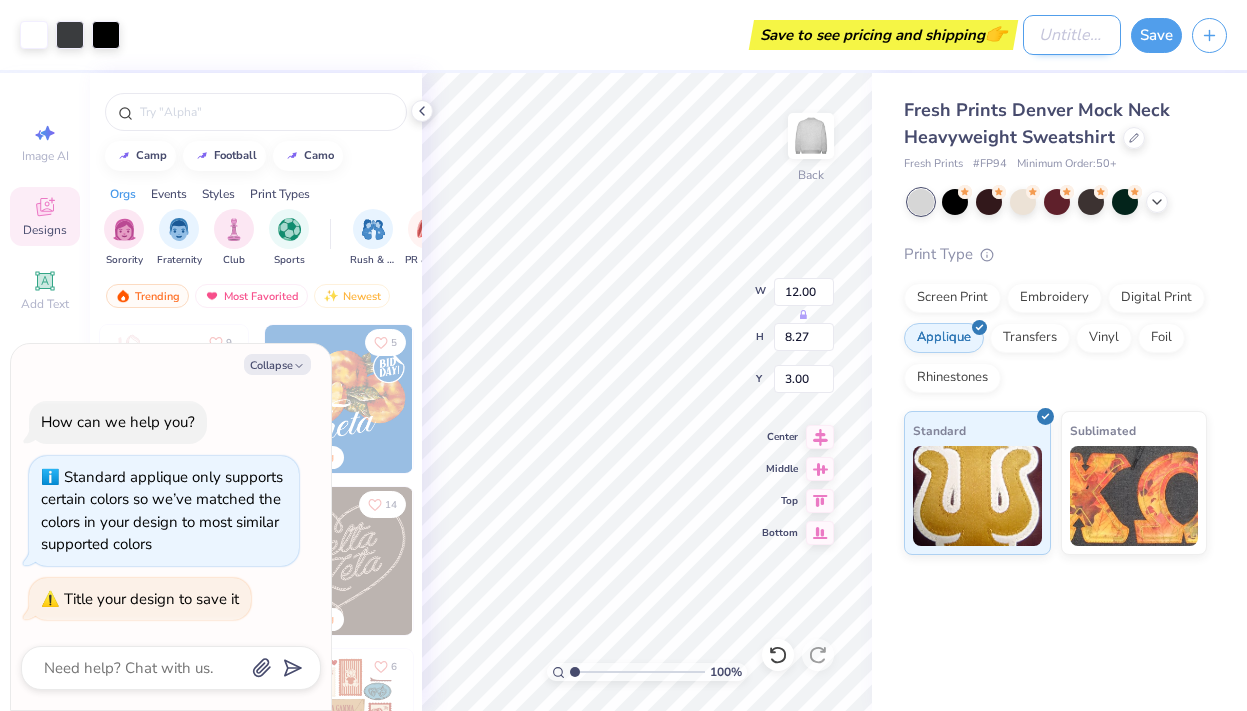 click on "Design Title" at bounding box center (1072, 35) 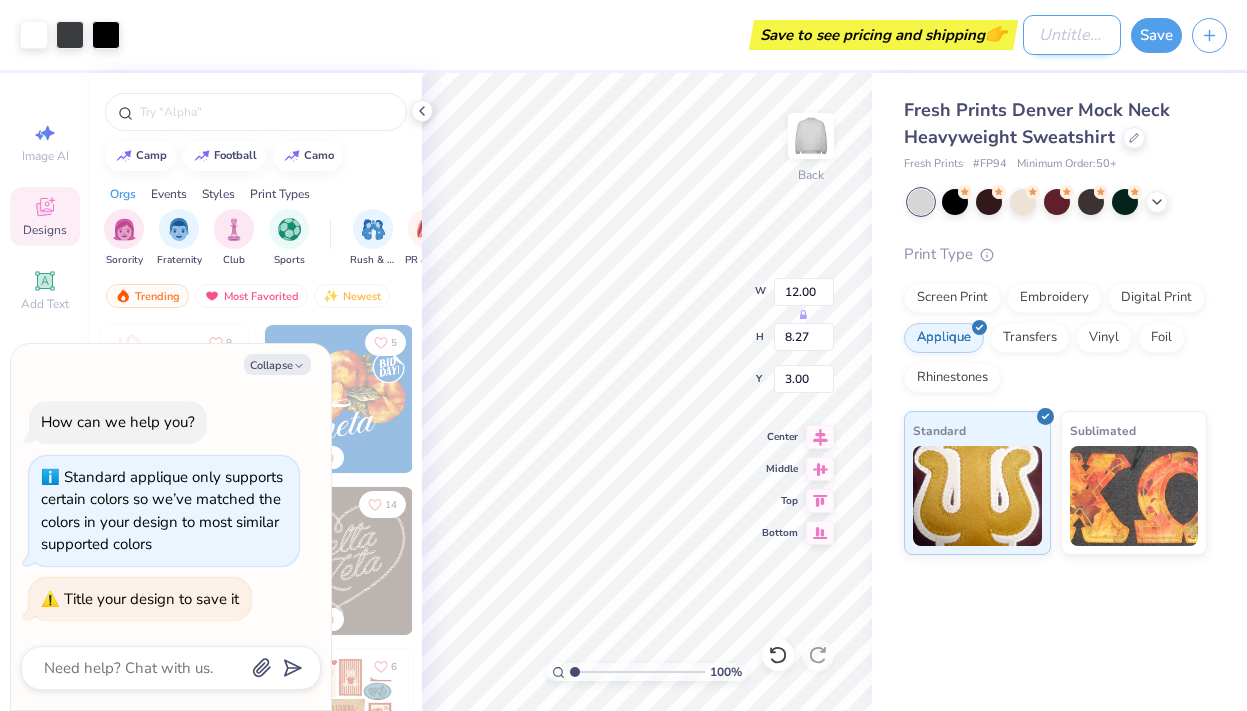 type on "p" 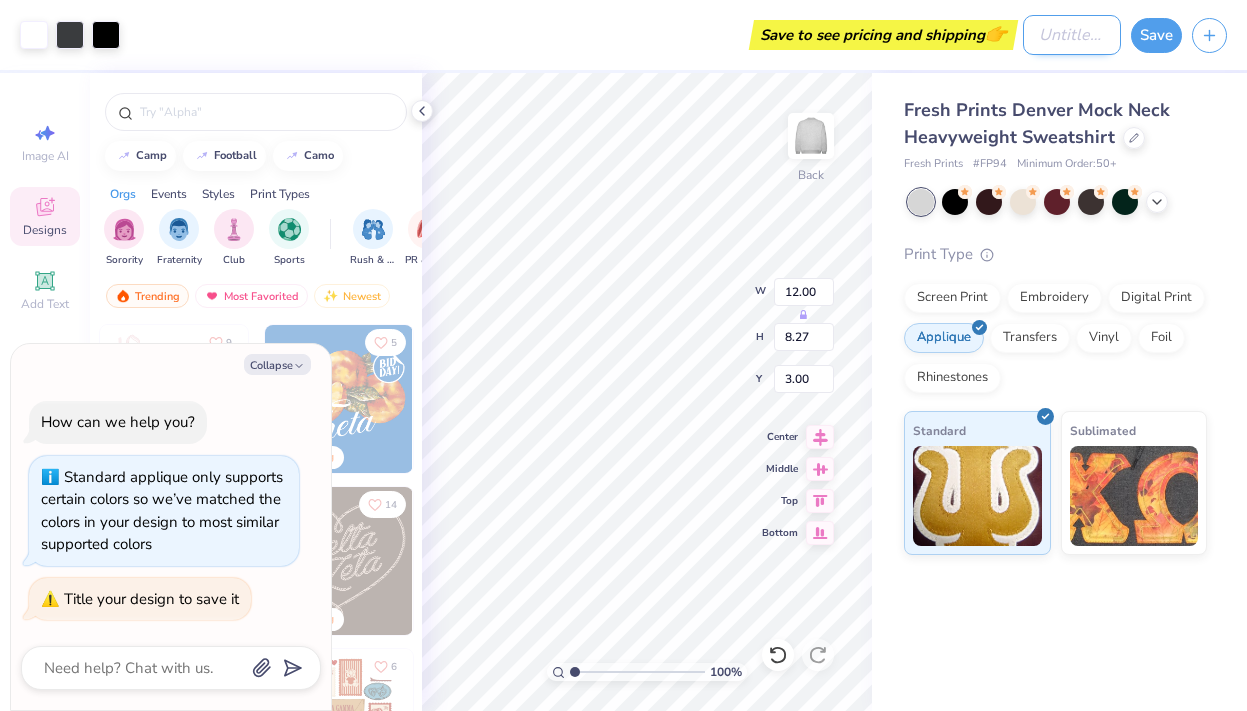 type on "x" 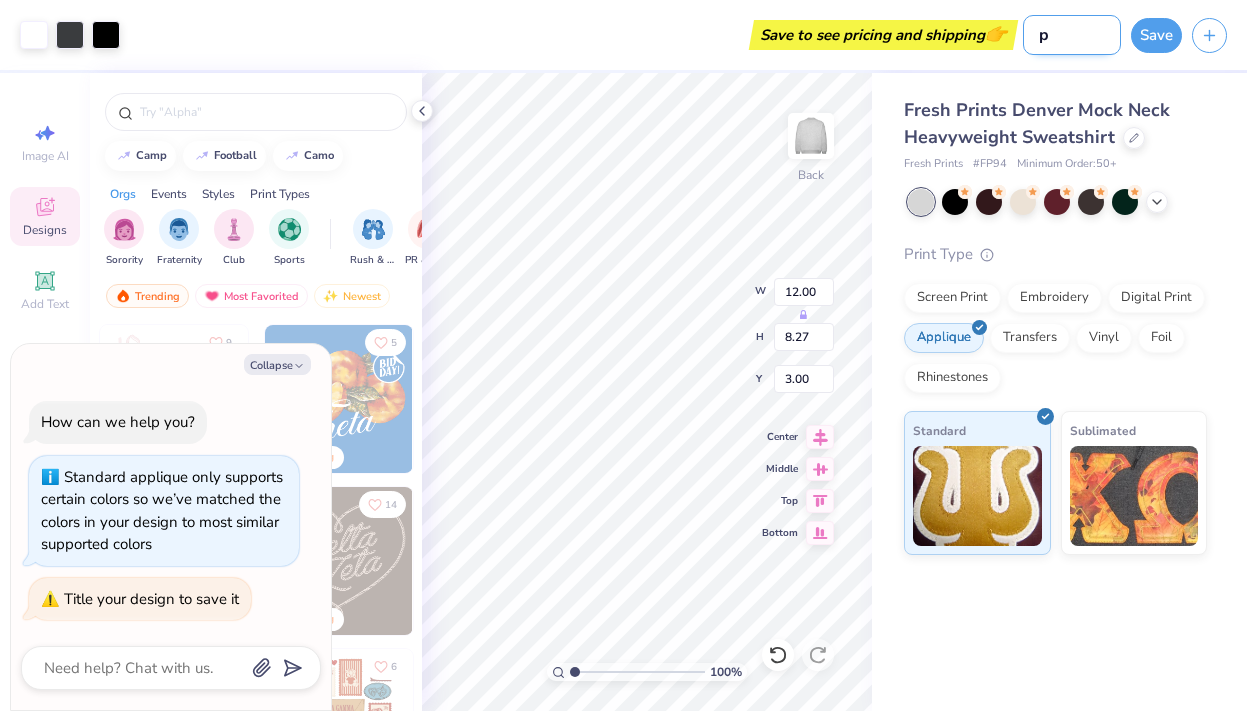 type on "pa" 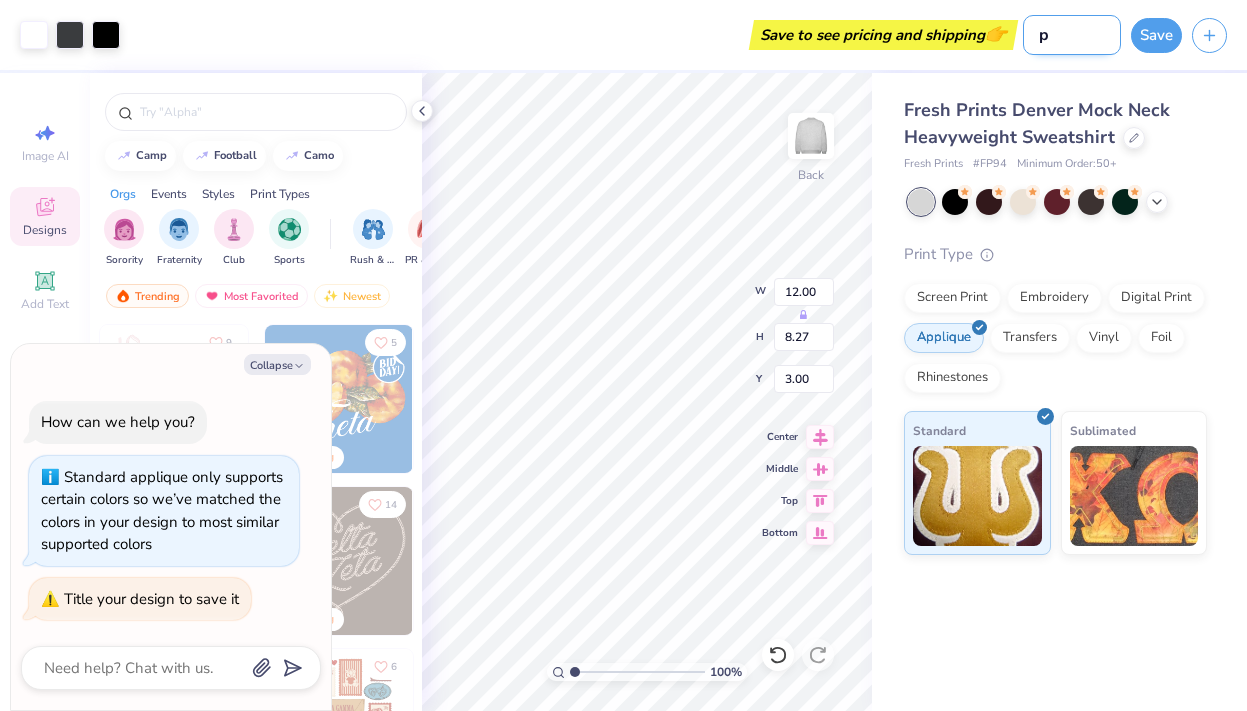 type on "x" 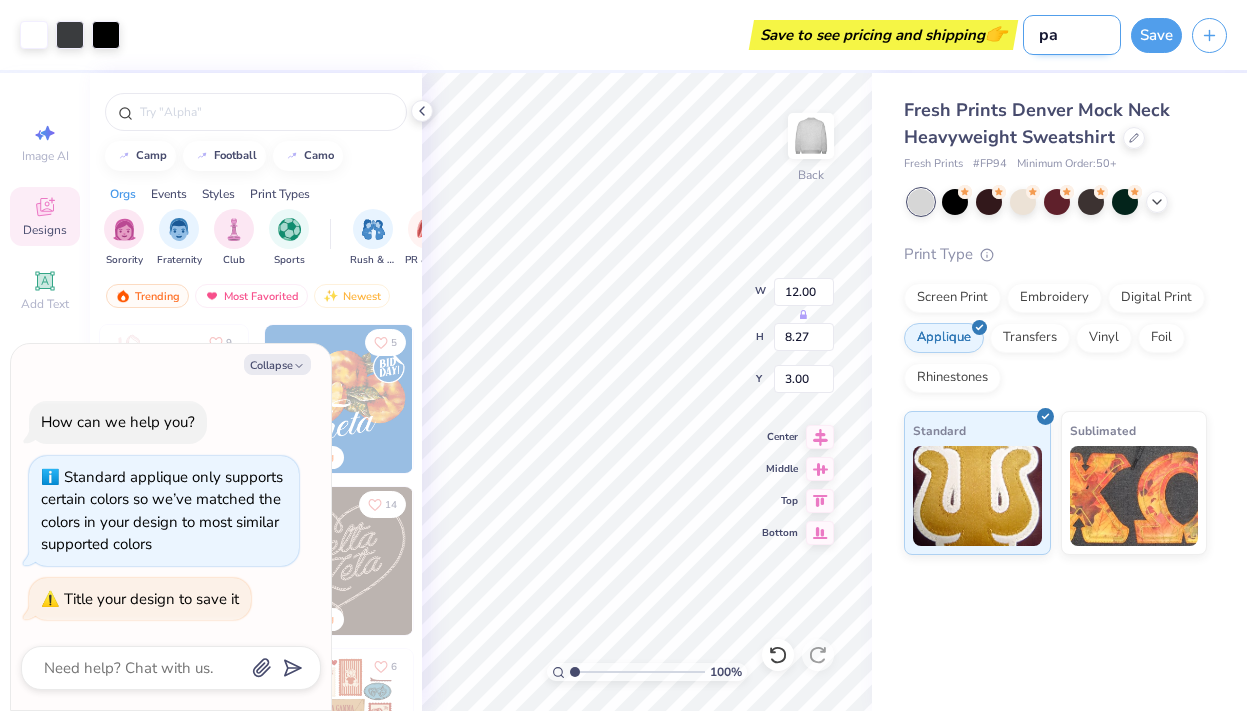 type on "par" 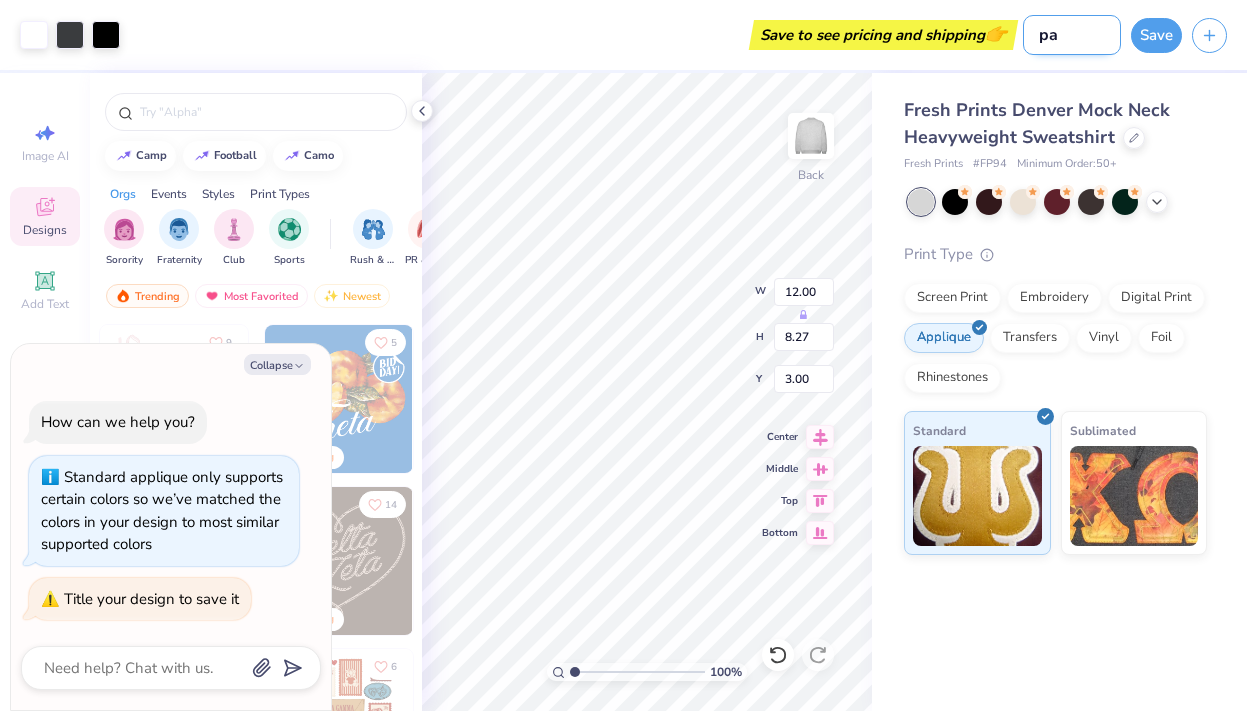 type on "x" 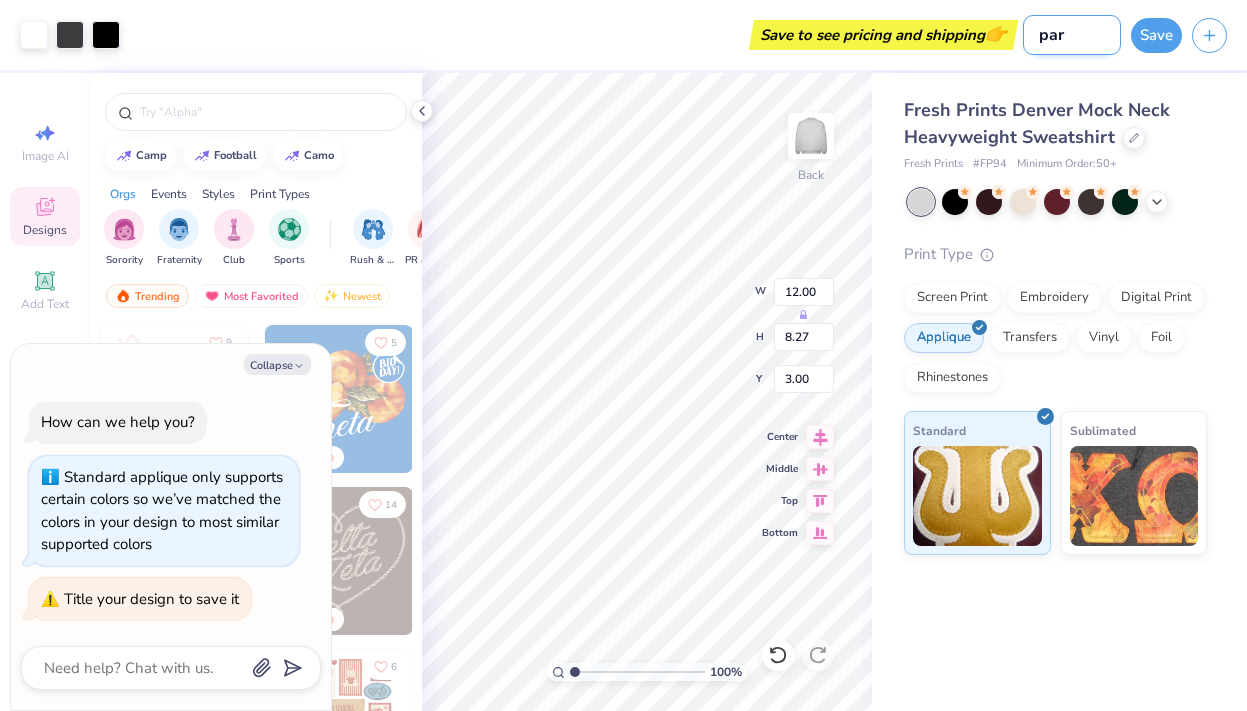 type on "park" 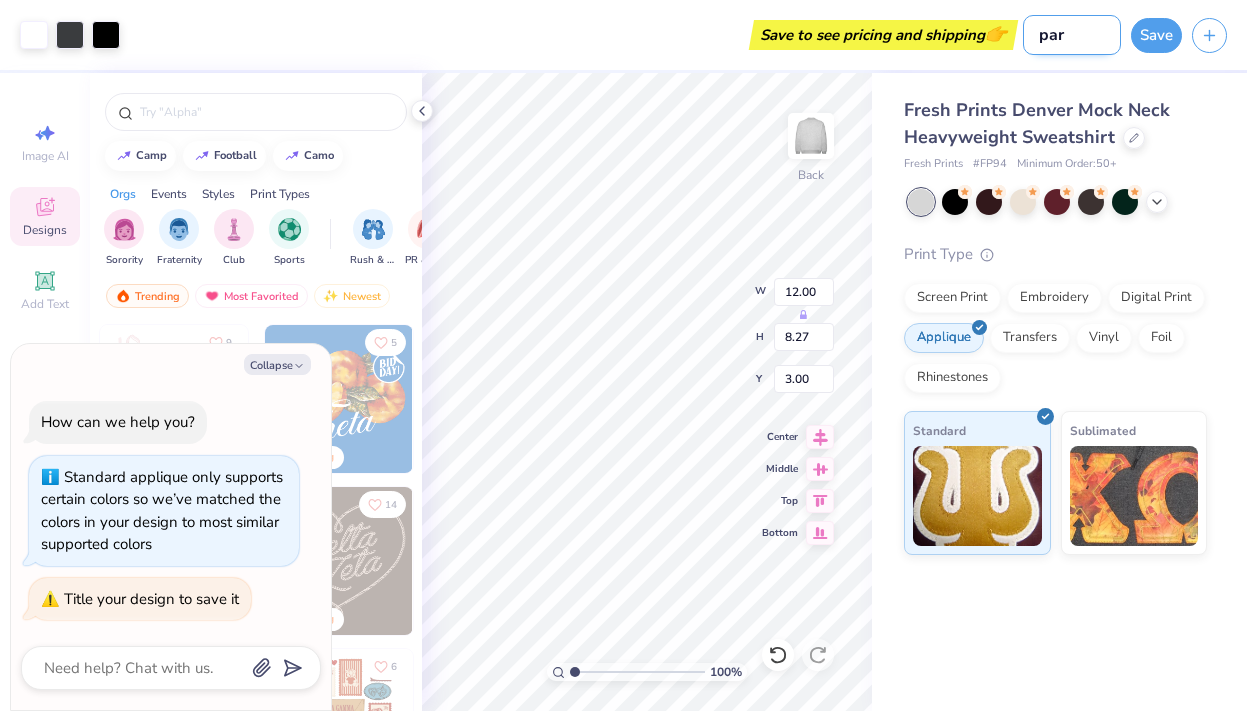 type on "x" 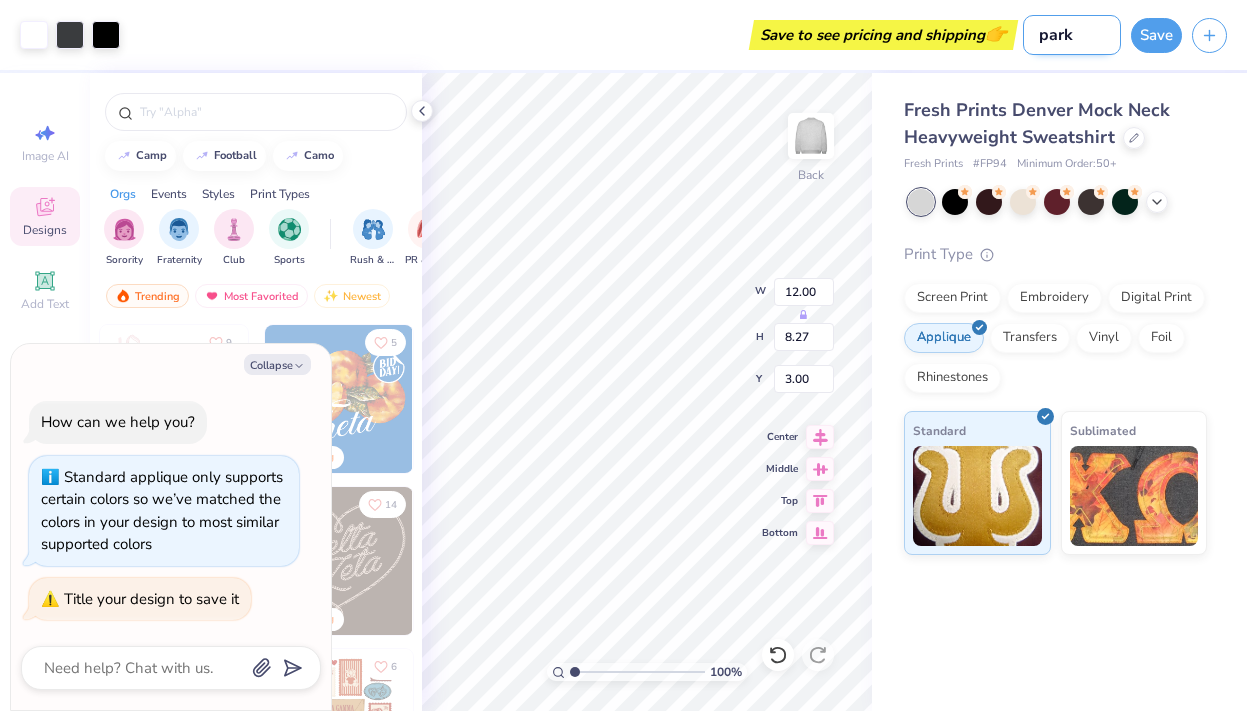 type on "[LAST]" 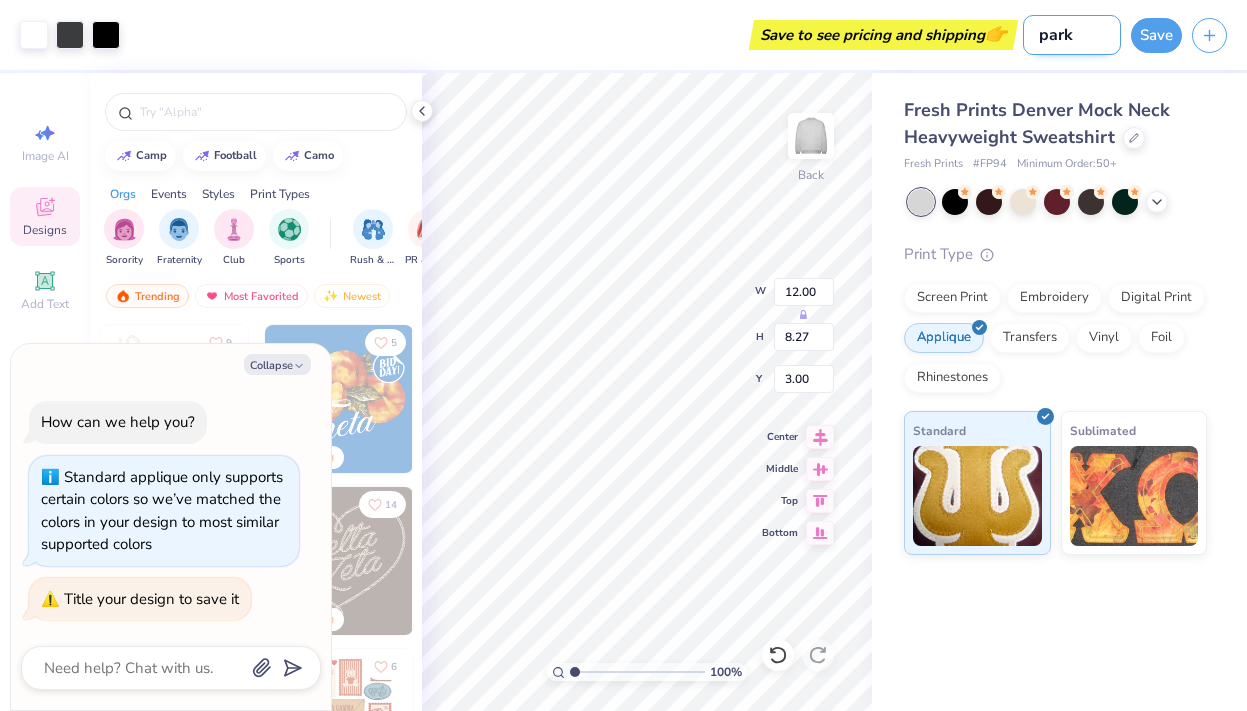 type on "x" 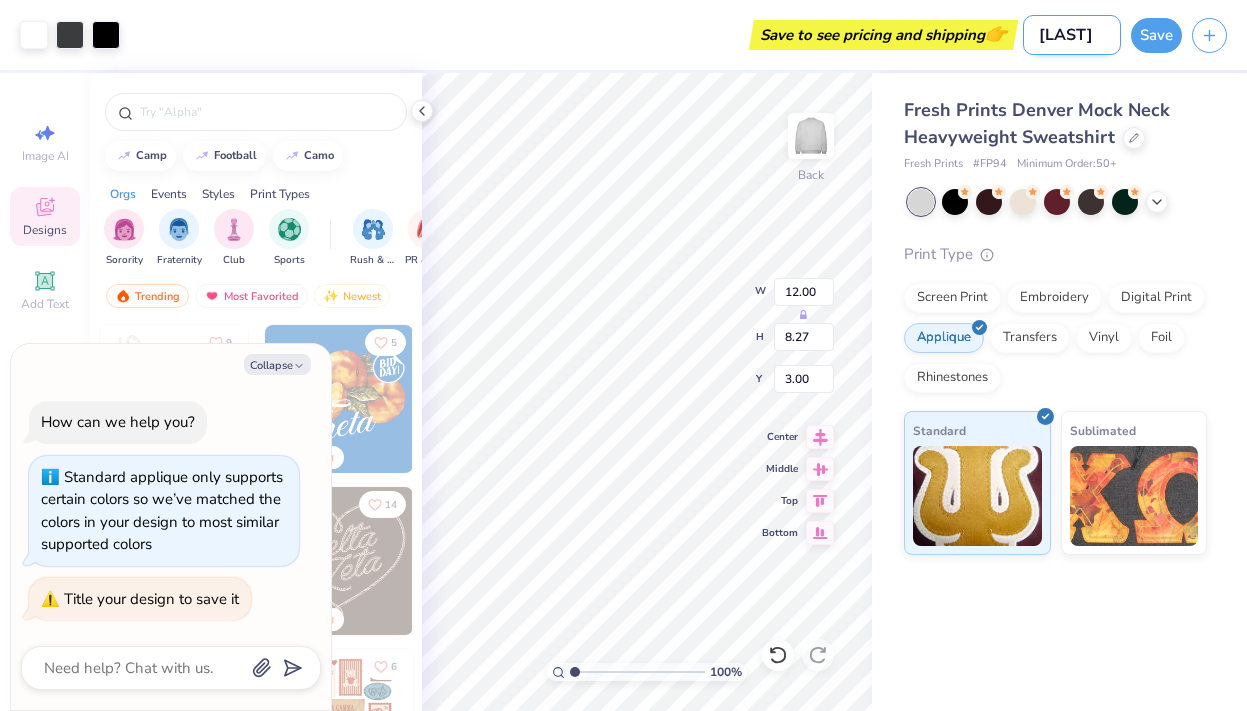 type on "[LAST]" 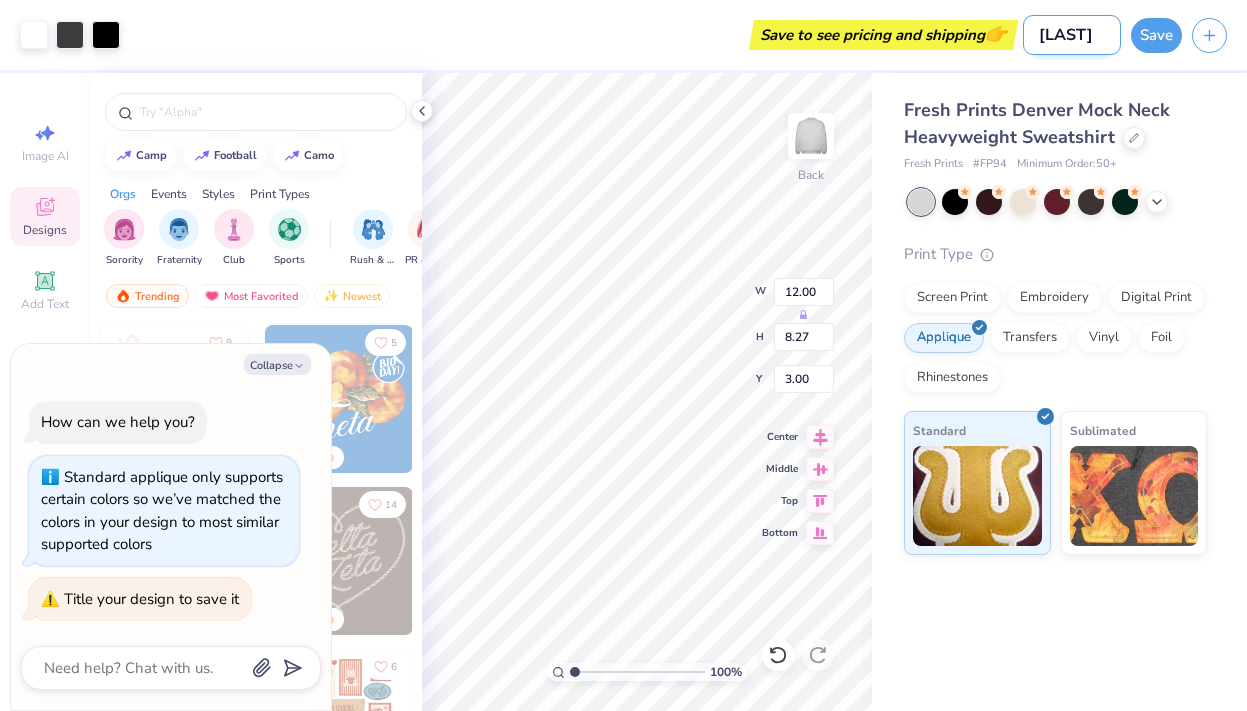 type on "x" 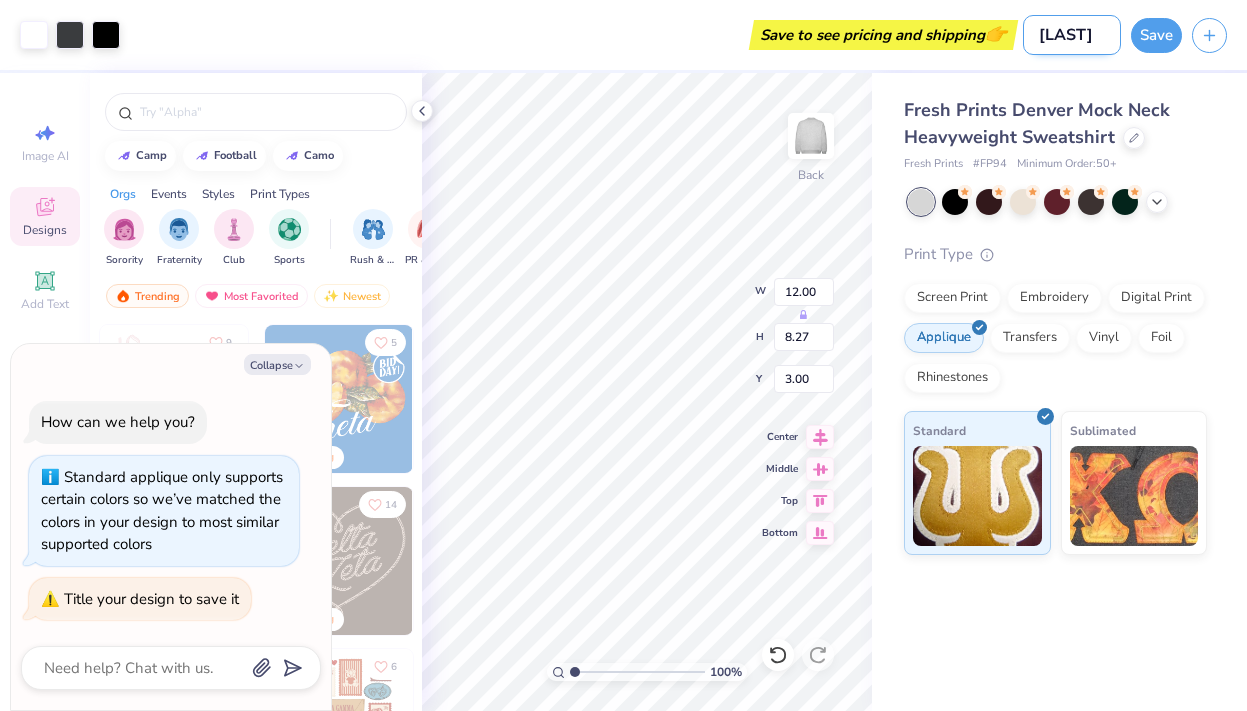 type on "[LAST] [LAST]" 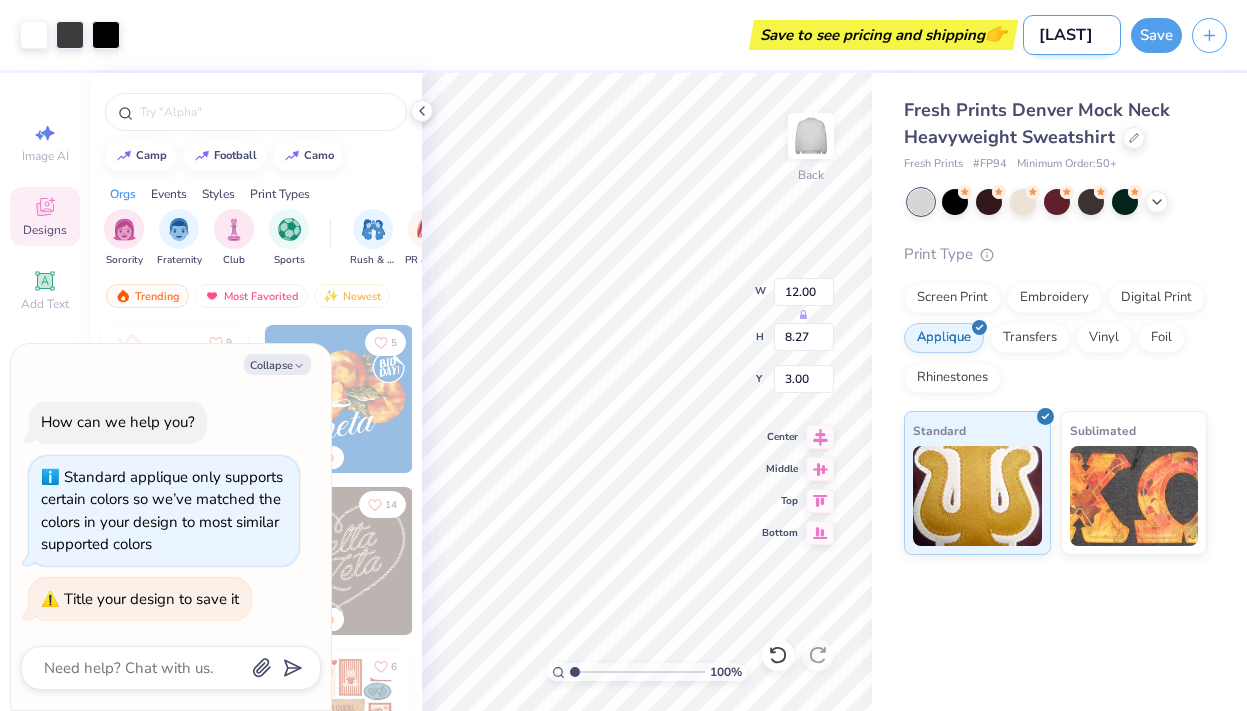 type on "x" 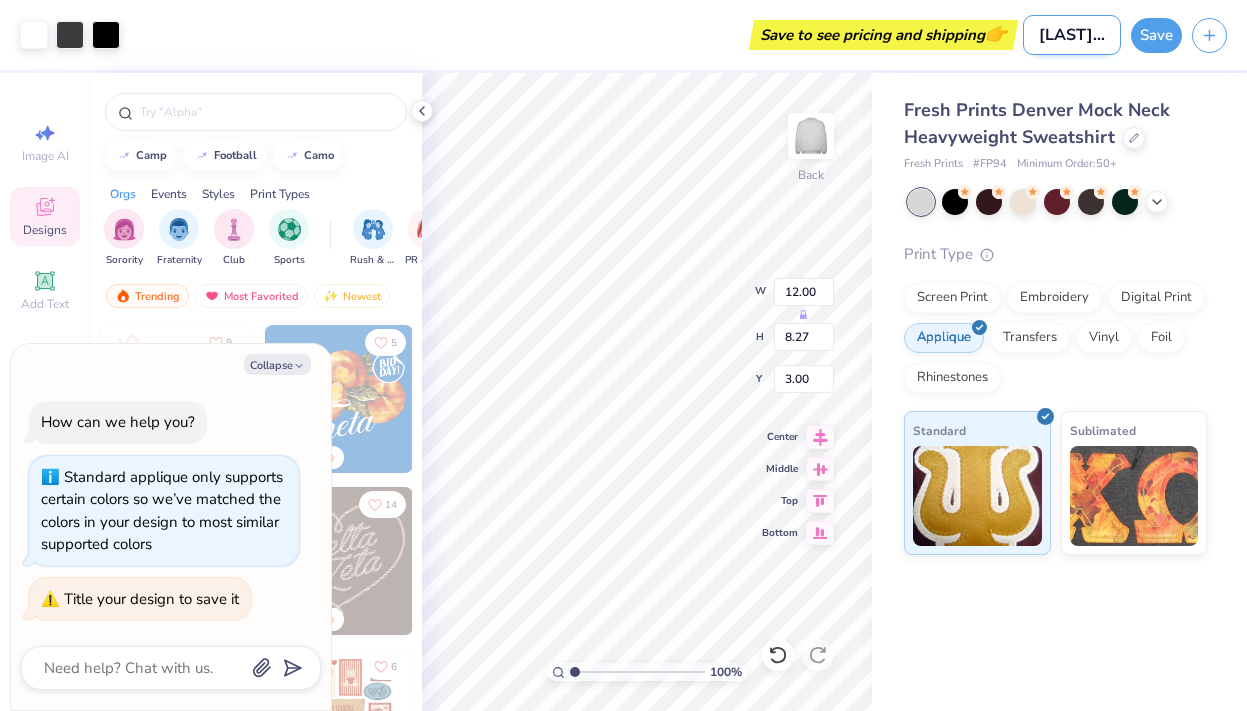type on "[LAST] [LAST]" 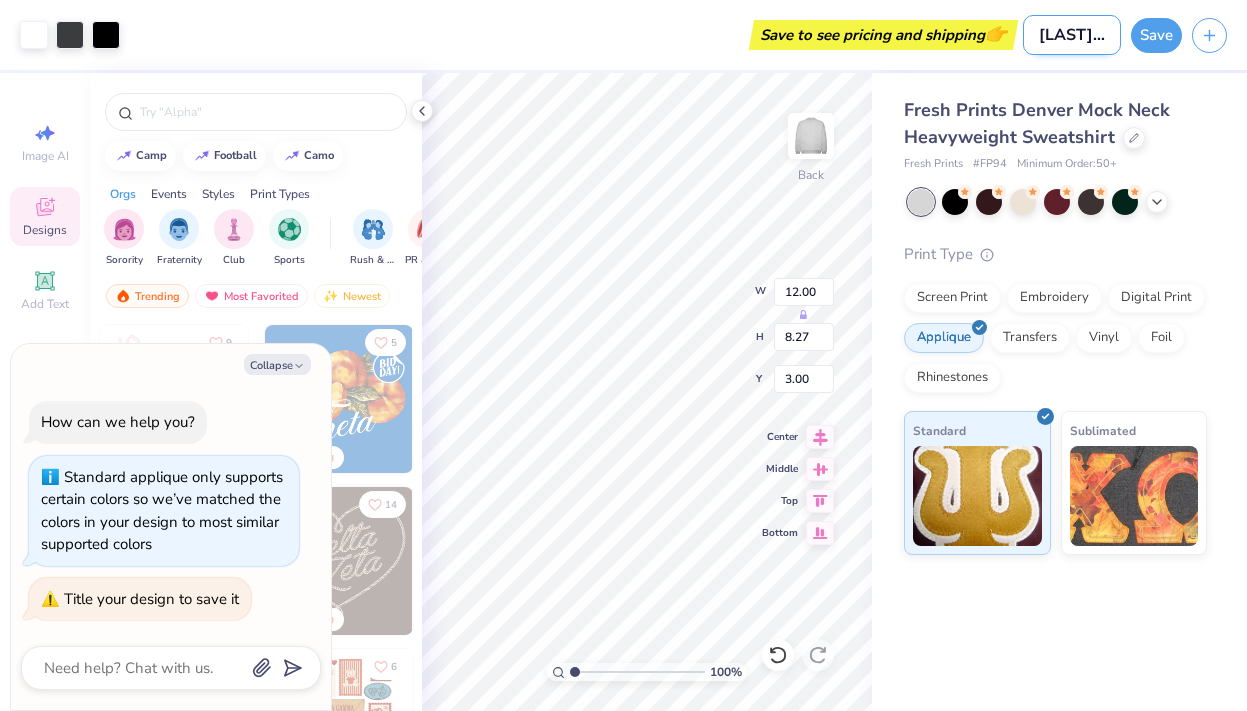 type on "x" 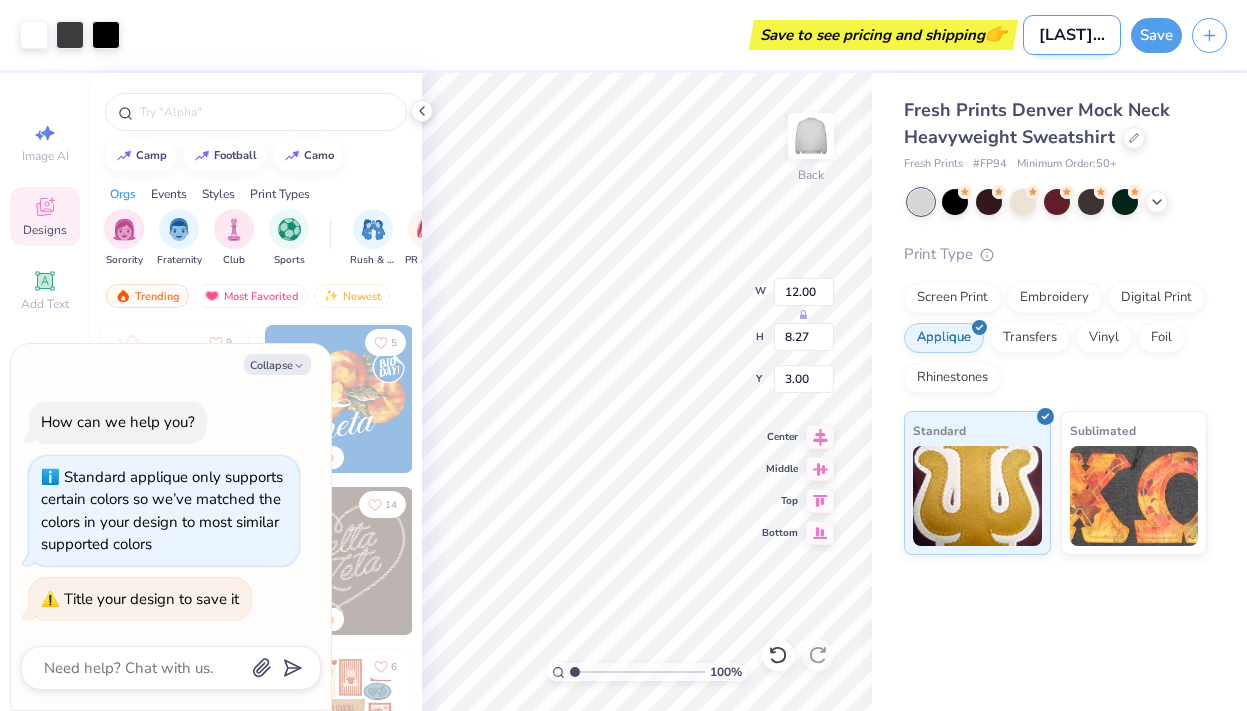 type on "[LAST] [LAST]" 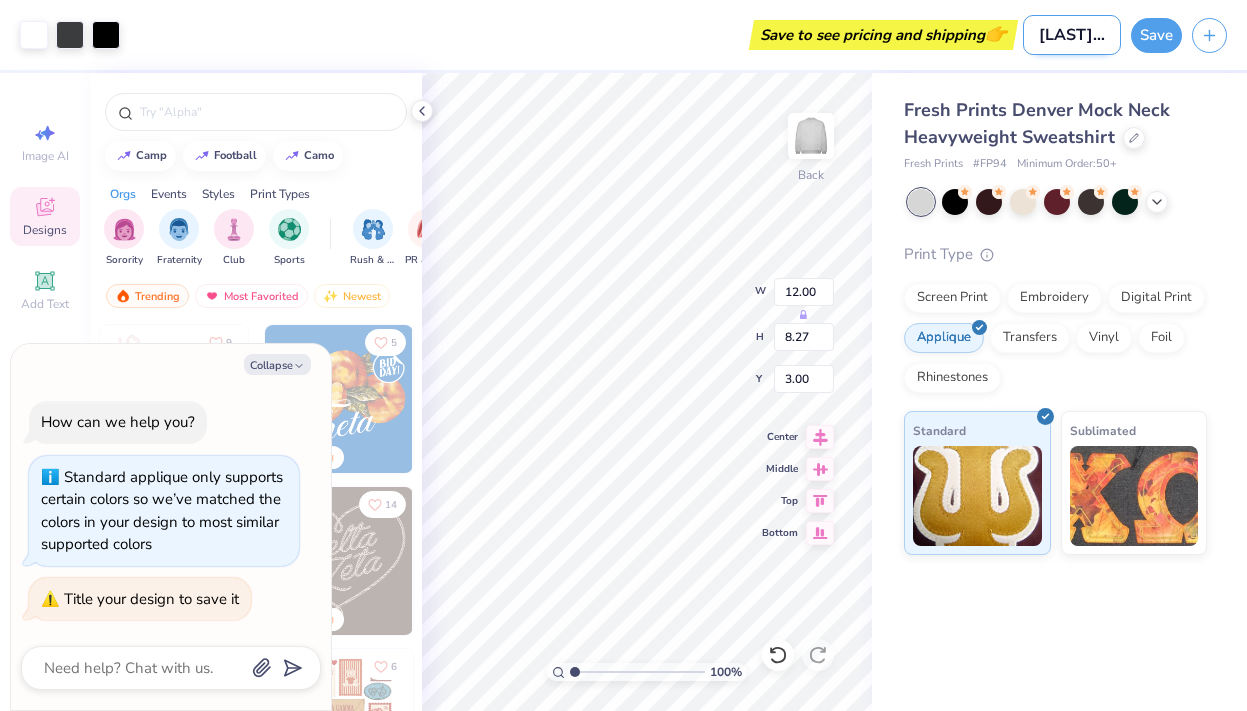 type on "x" 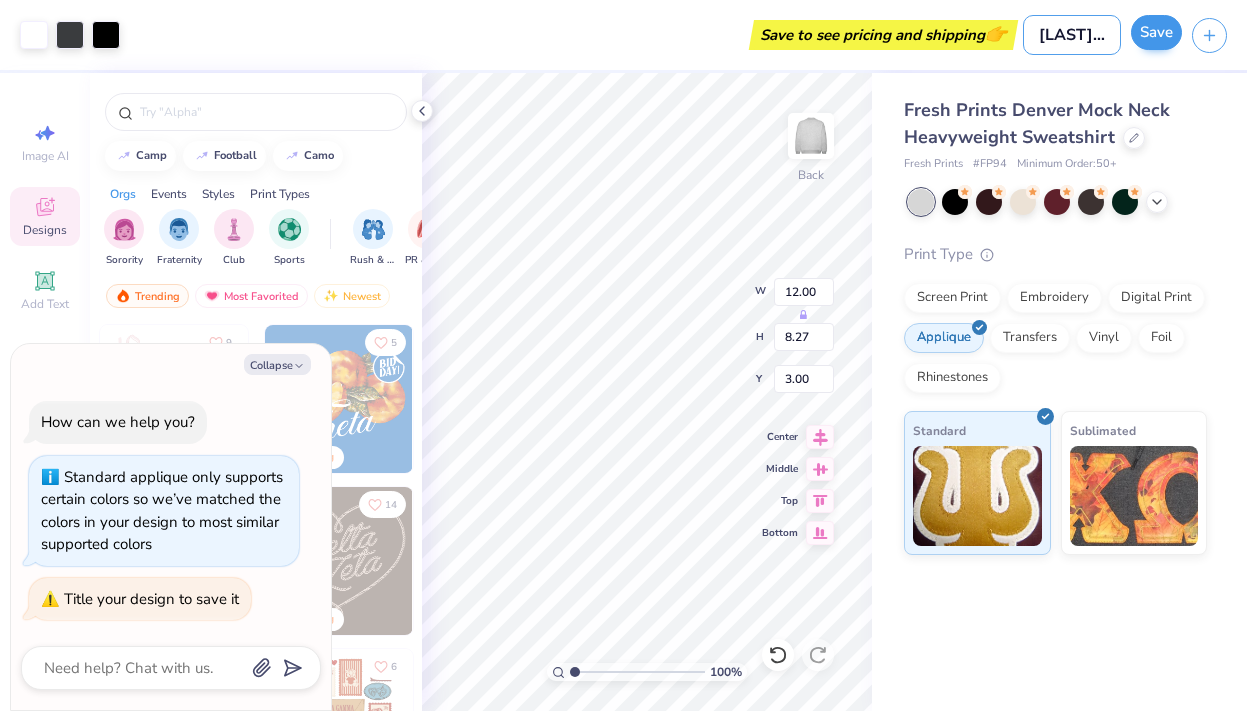 type on "[LAST] [LAST]" 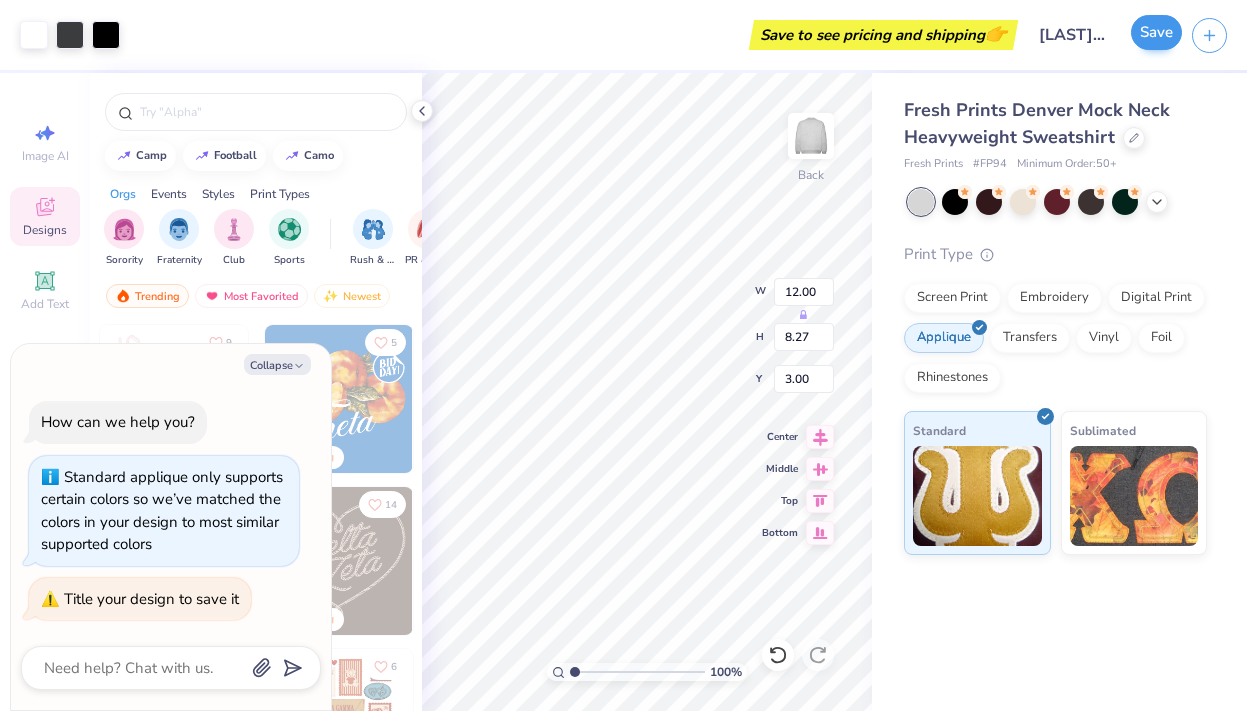 click on "Save" at bounding box center [1156, 32] 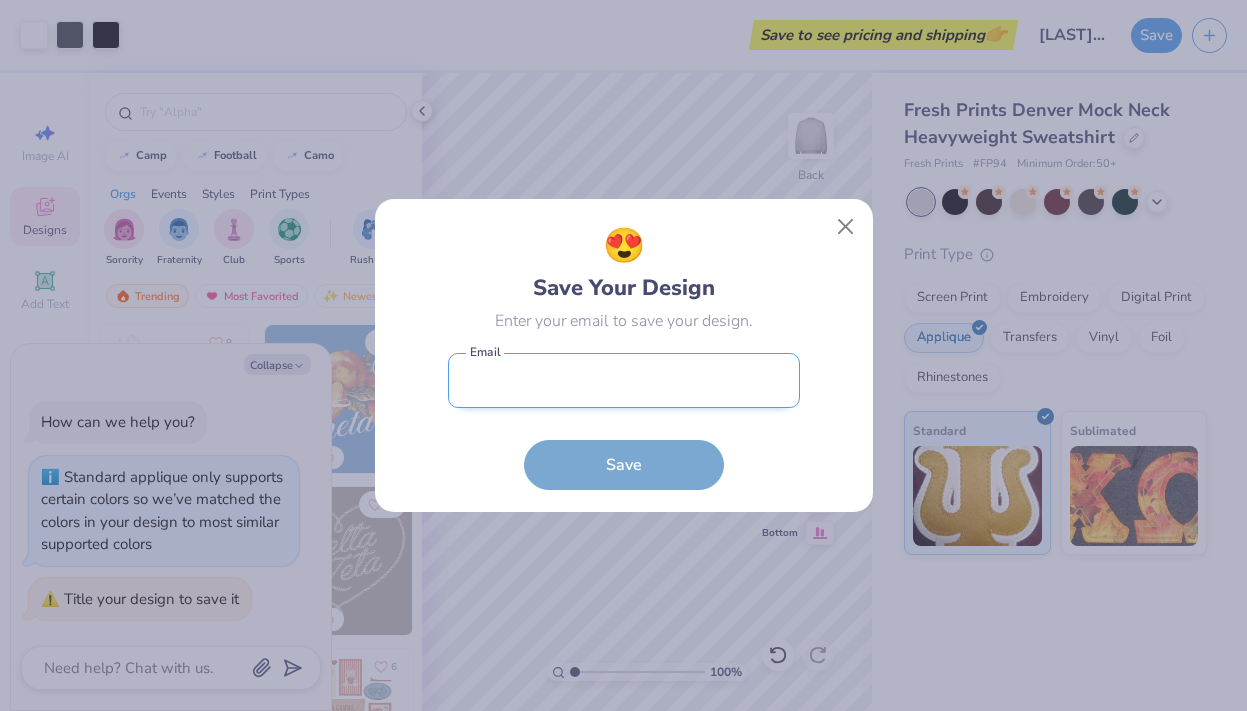 click at bounding box center [624, 380] 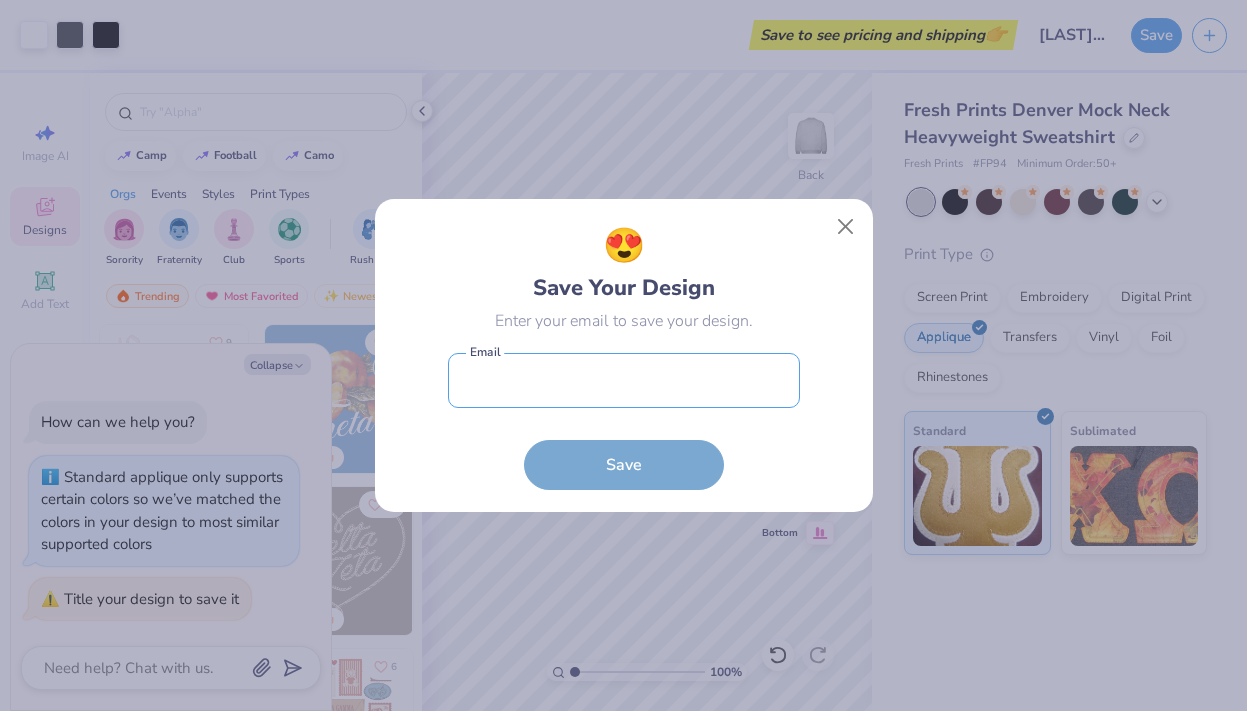 type on "[EMAIL]" 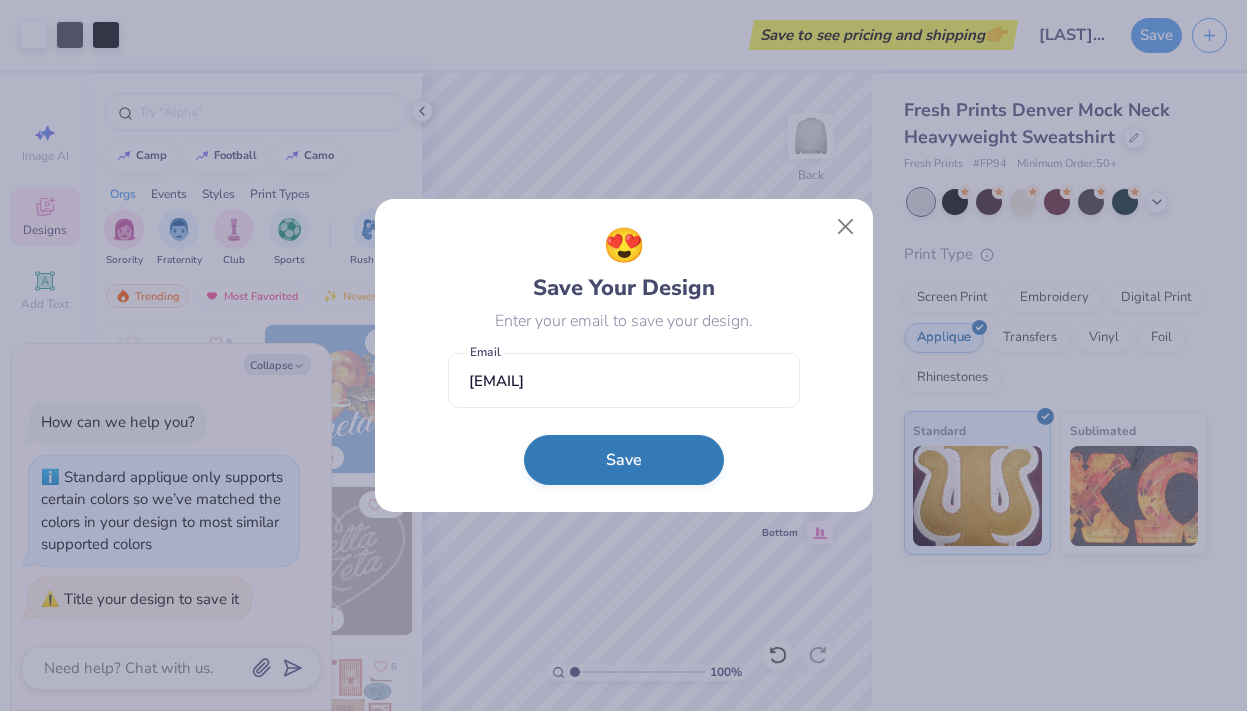 click on "Save" at bounding box center (624, 460) 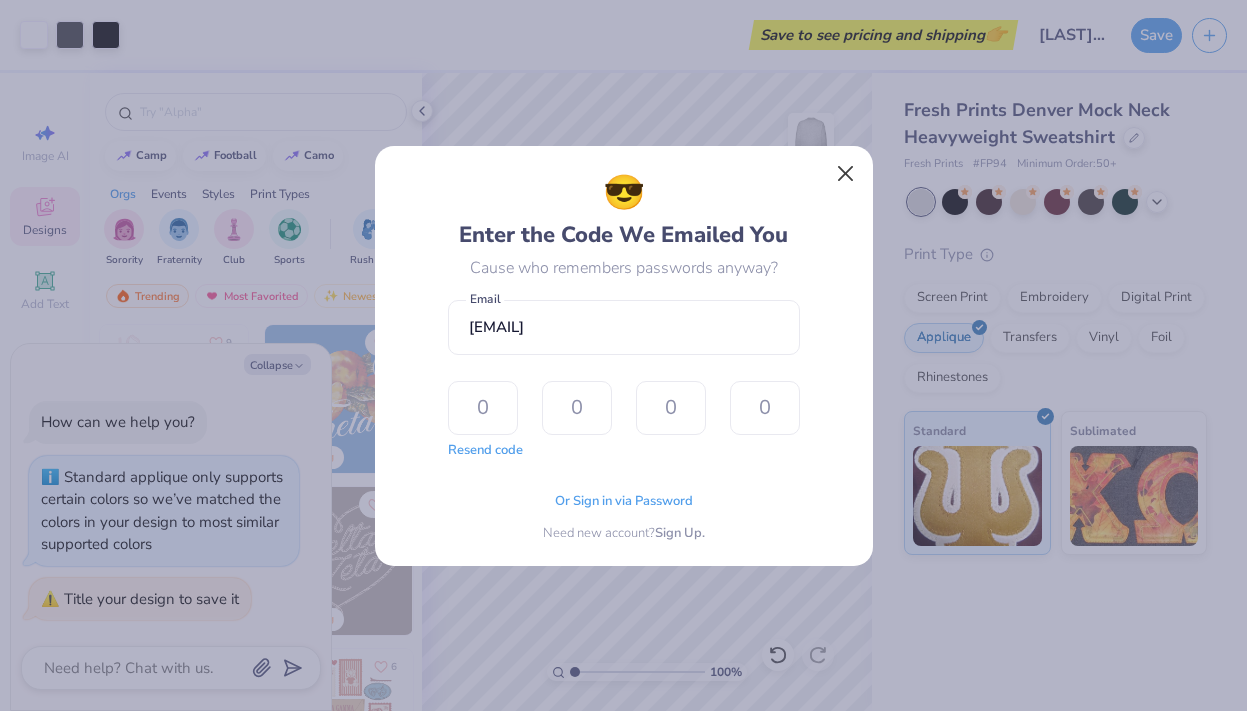 click at bounding box center [845, 173] 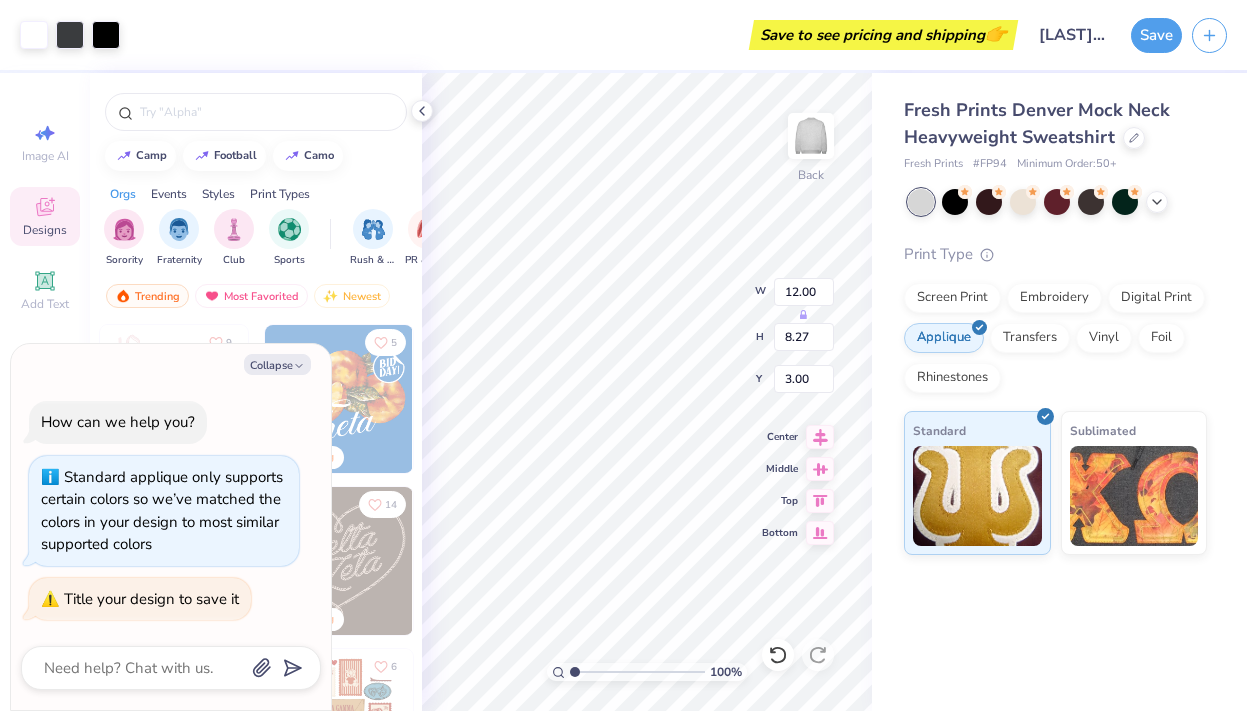 type on "x" 